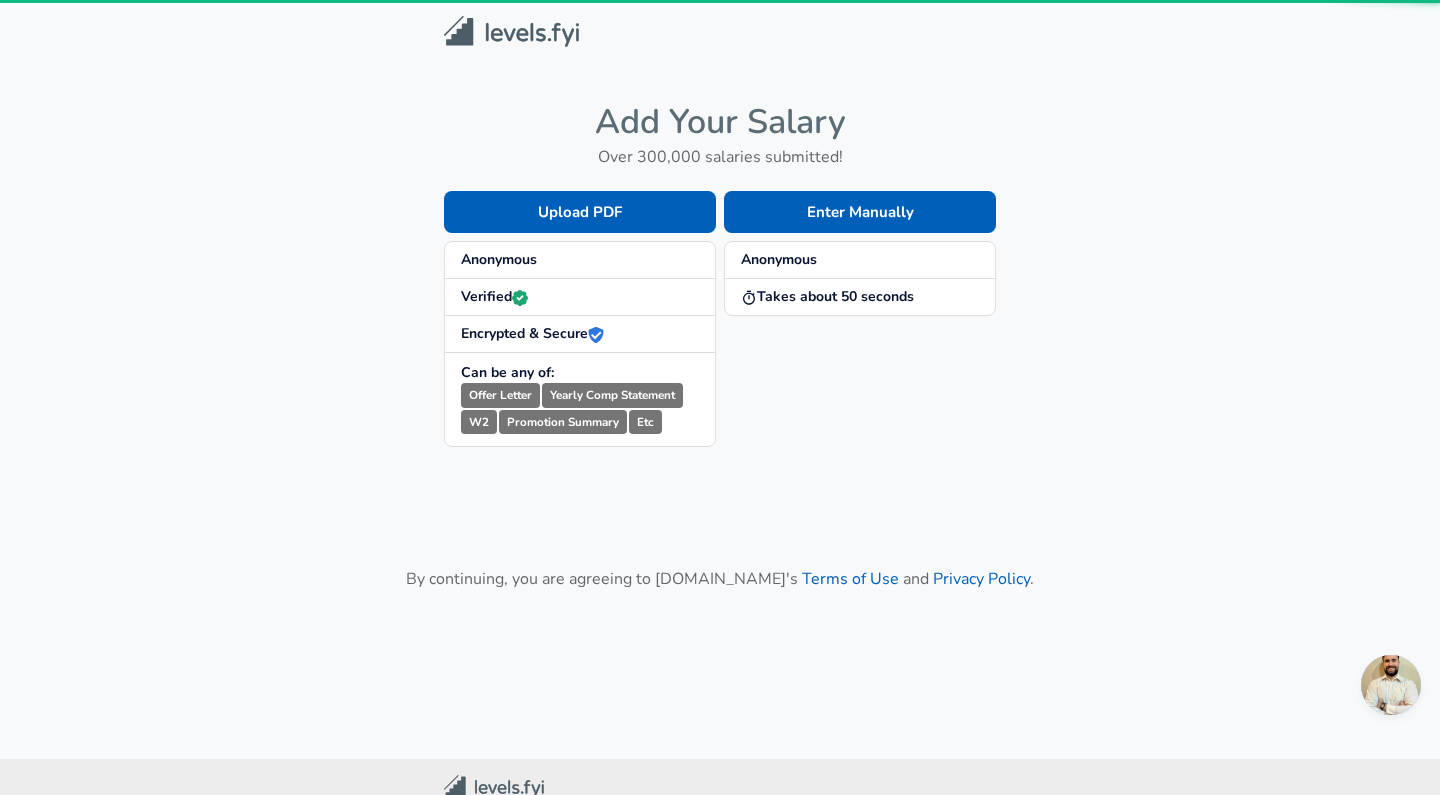 scroll, scrollTop: 0, scrollLeft: 0, axis: both 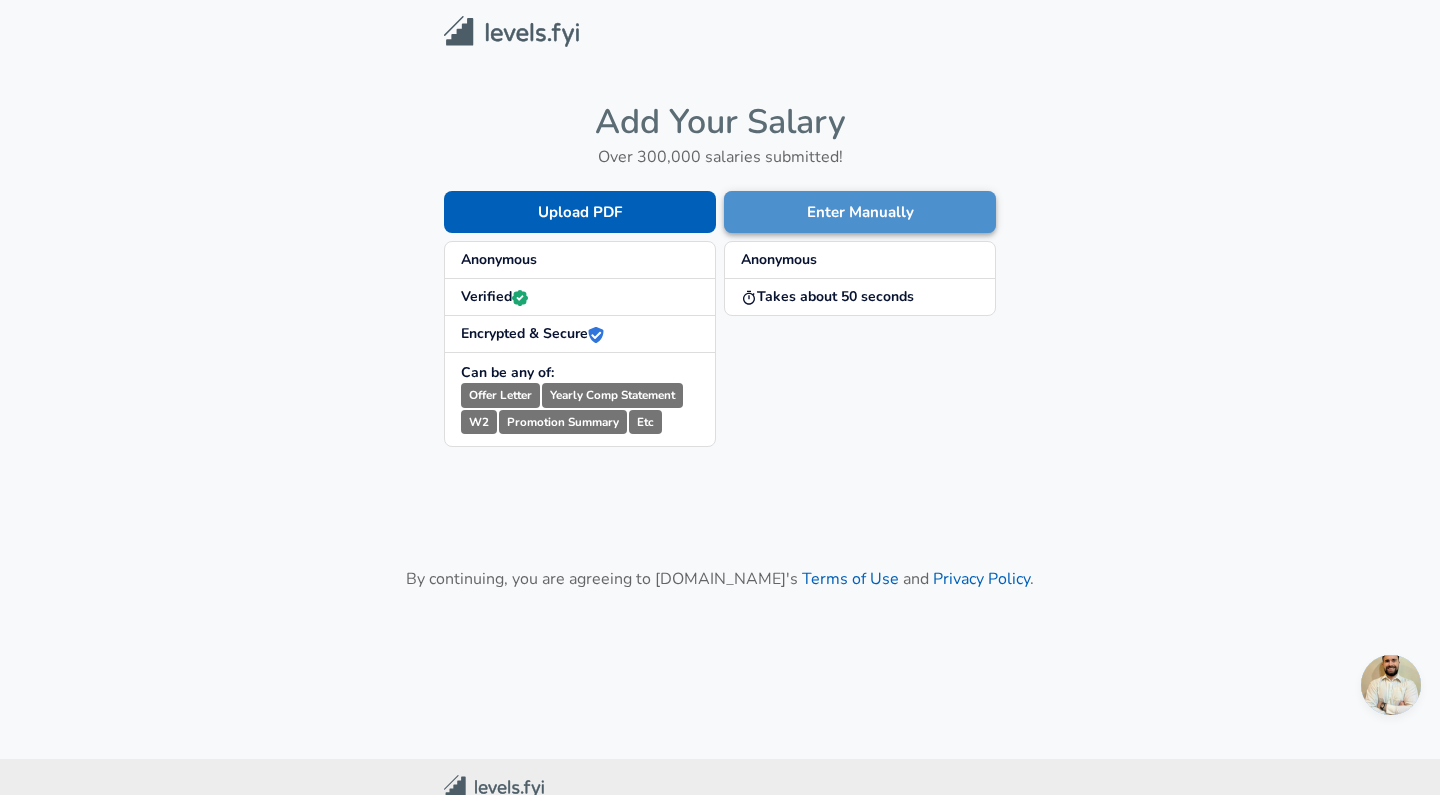 click on "Enter Manually" at bounding box center (860, 212) 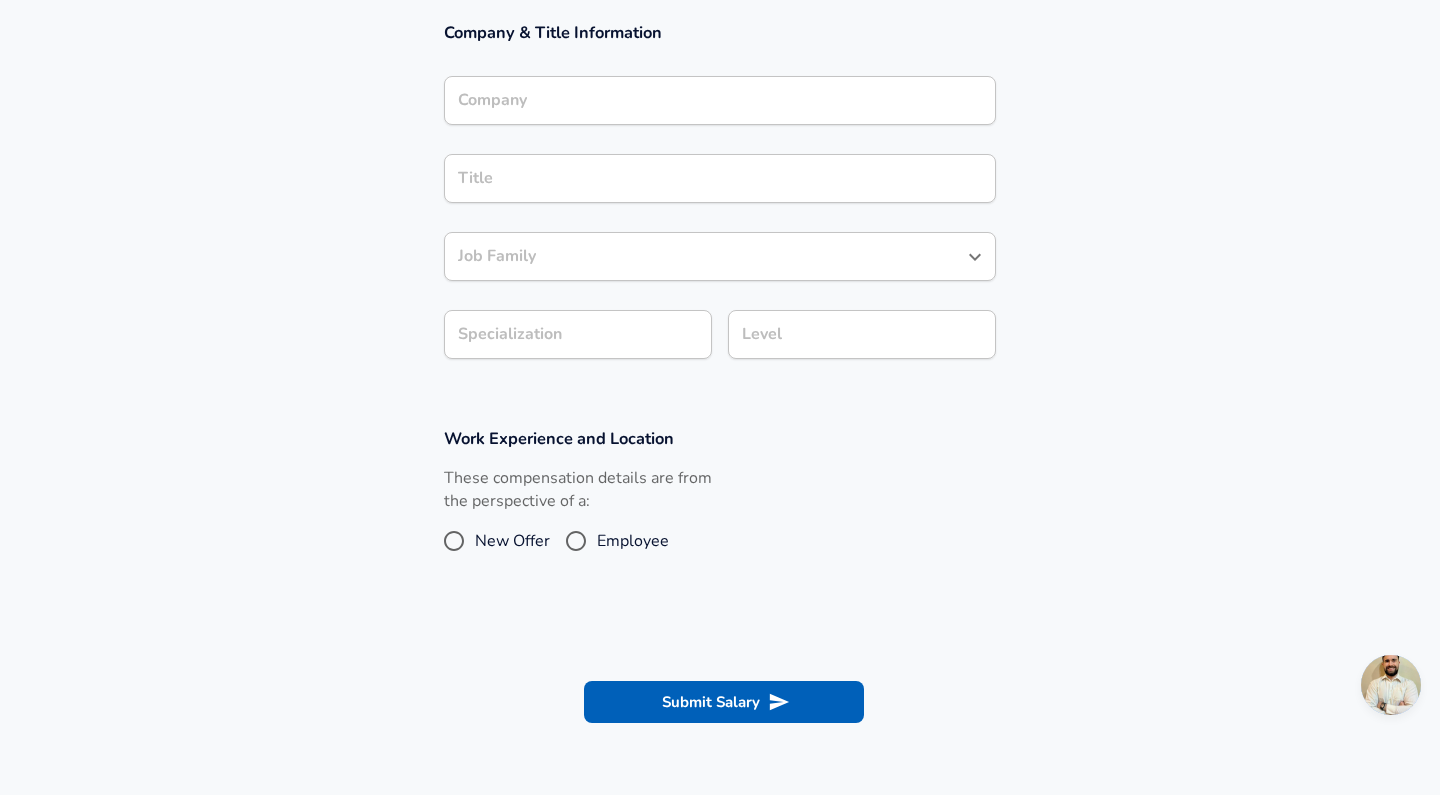 scroll, scrollTop: 359, scrollLeft: 0, axis: vertical 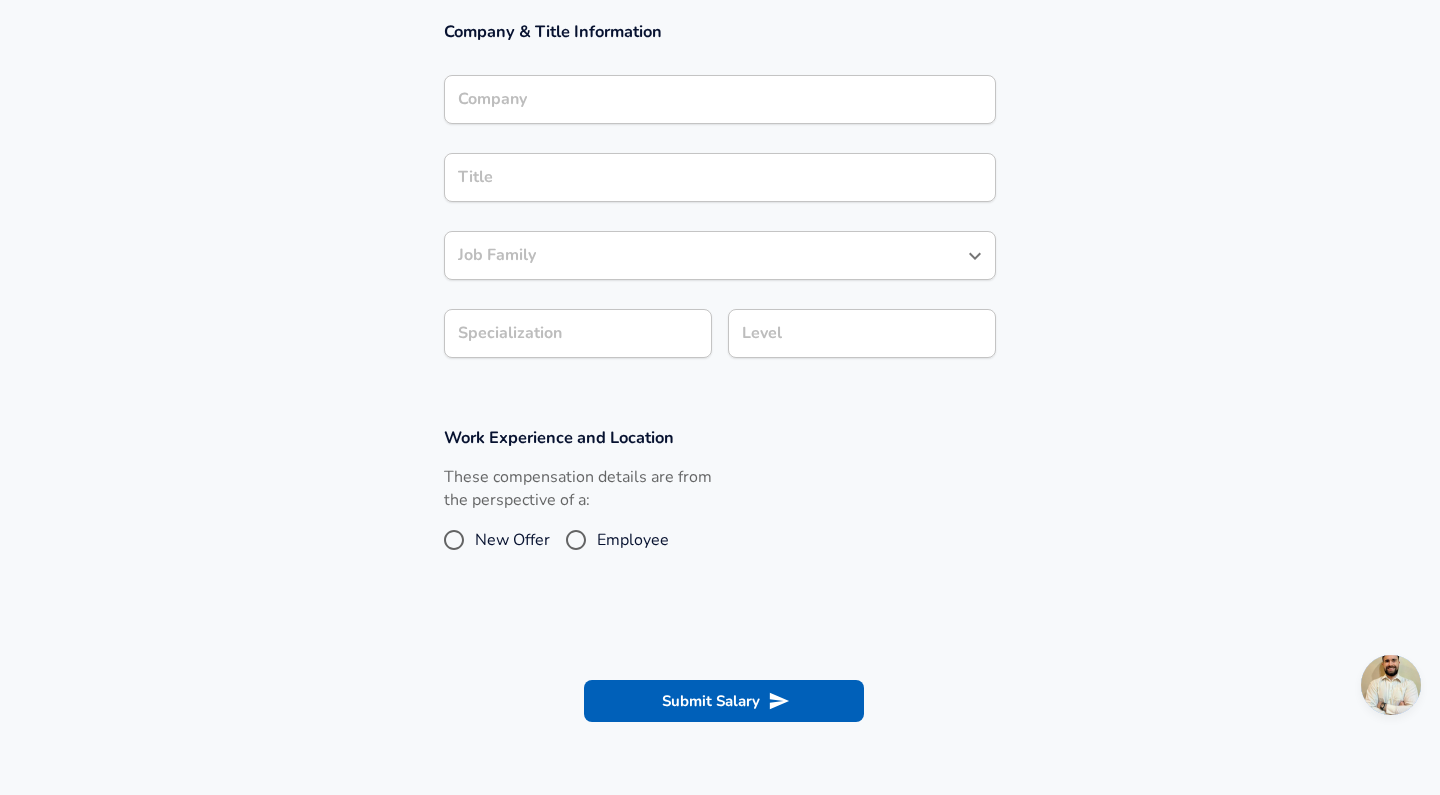 click on "New Offer" at bounding box center (512, 540) 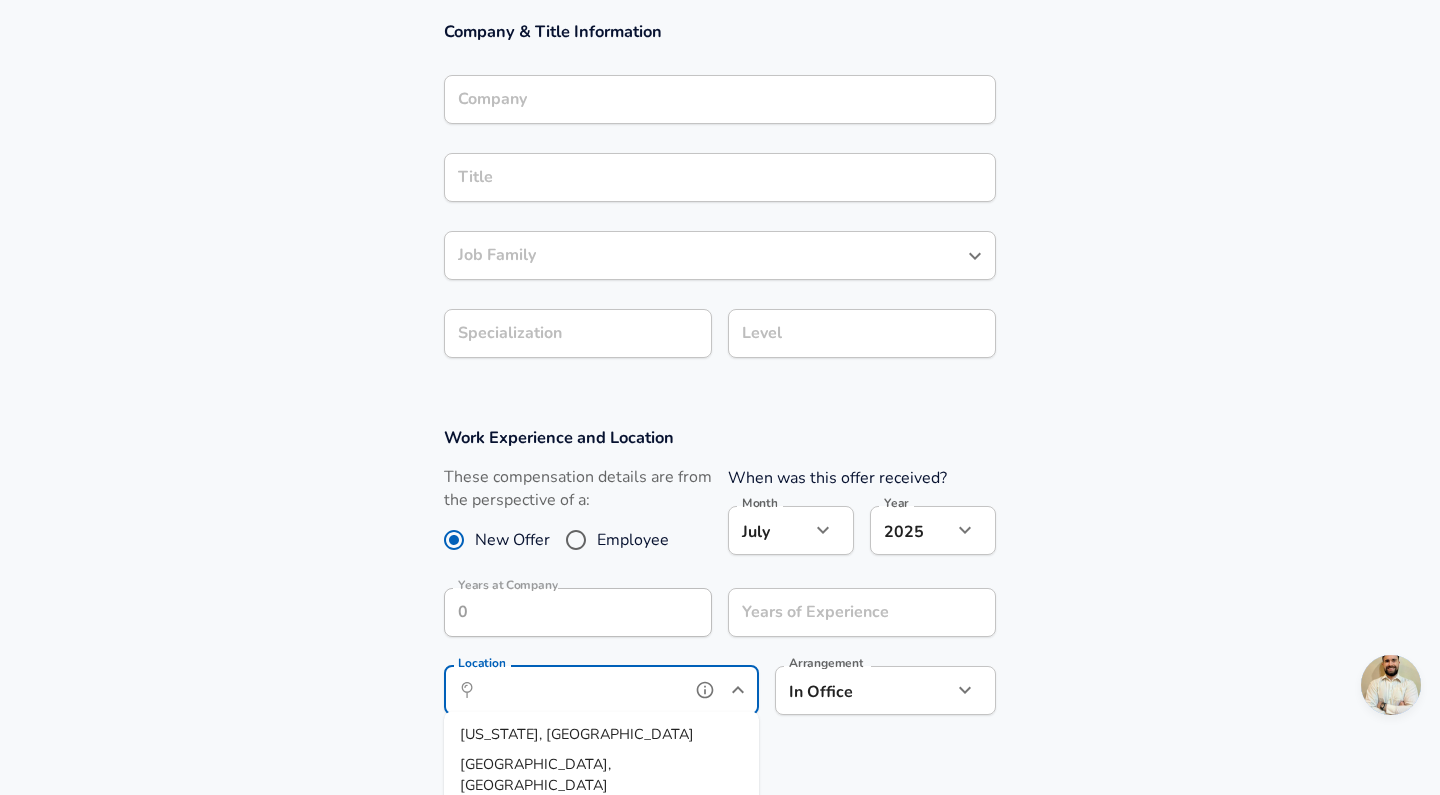 click on "Location" at bounding box center (579, 690) 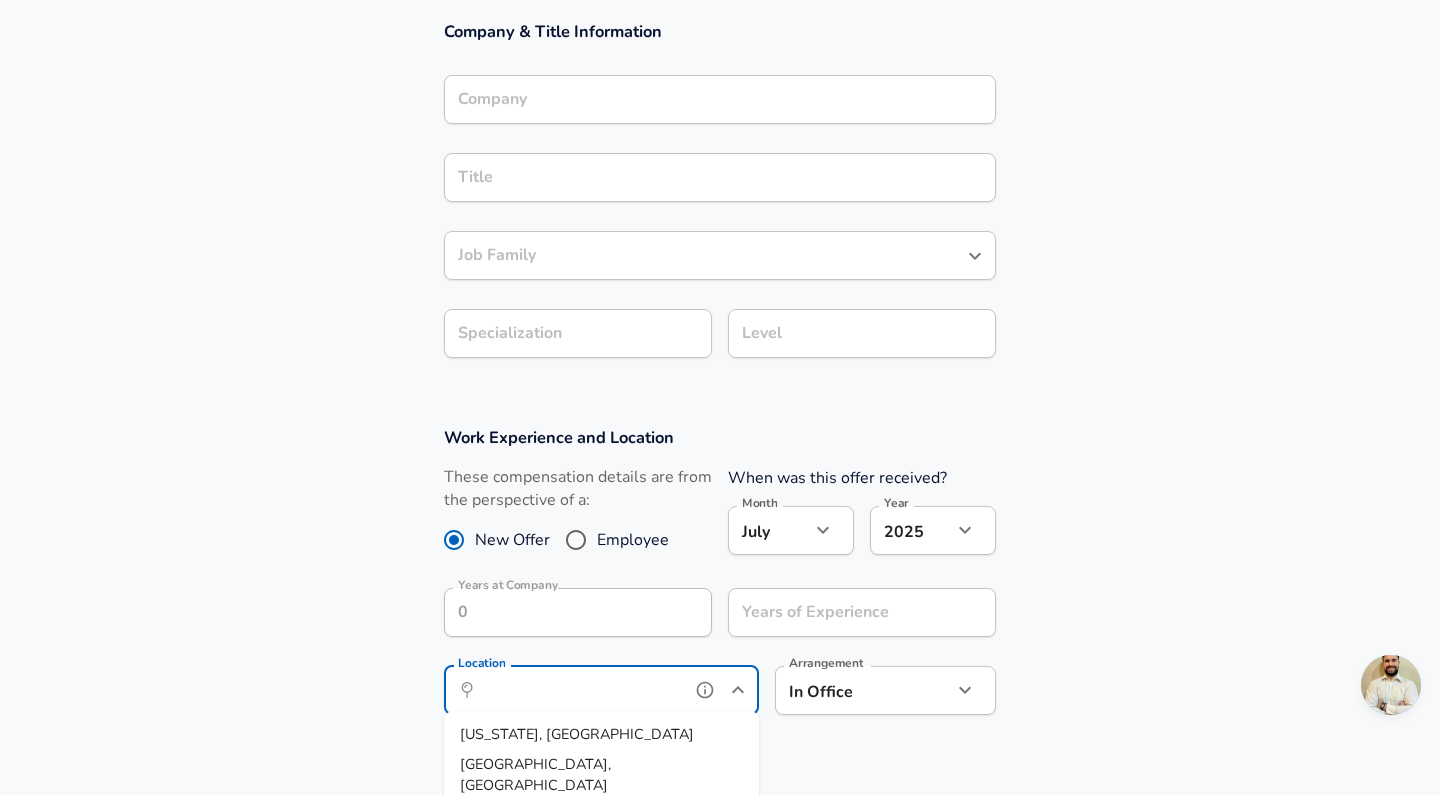 click on "[US_STATE], [GEOGRAPHIC_DATA]" at bounding box center [601, 735] 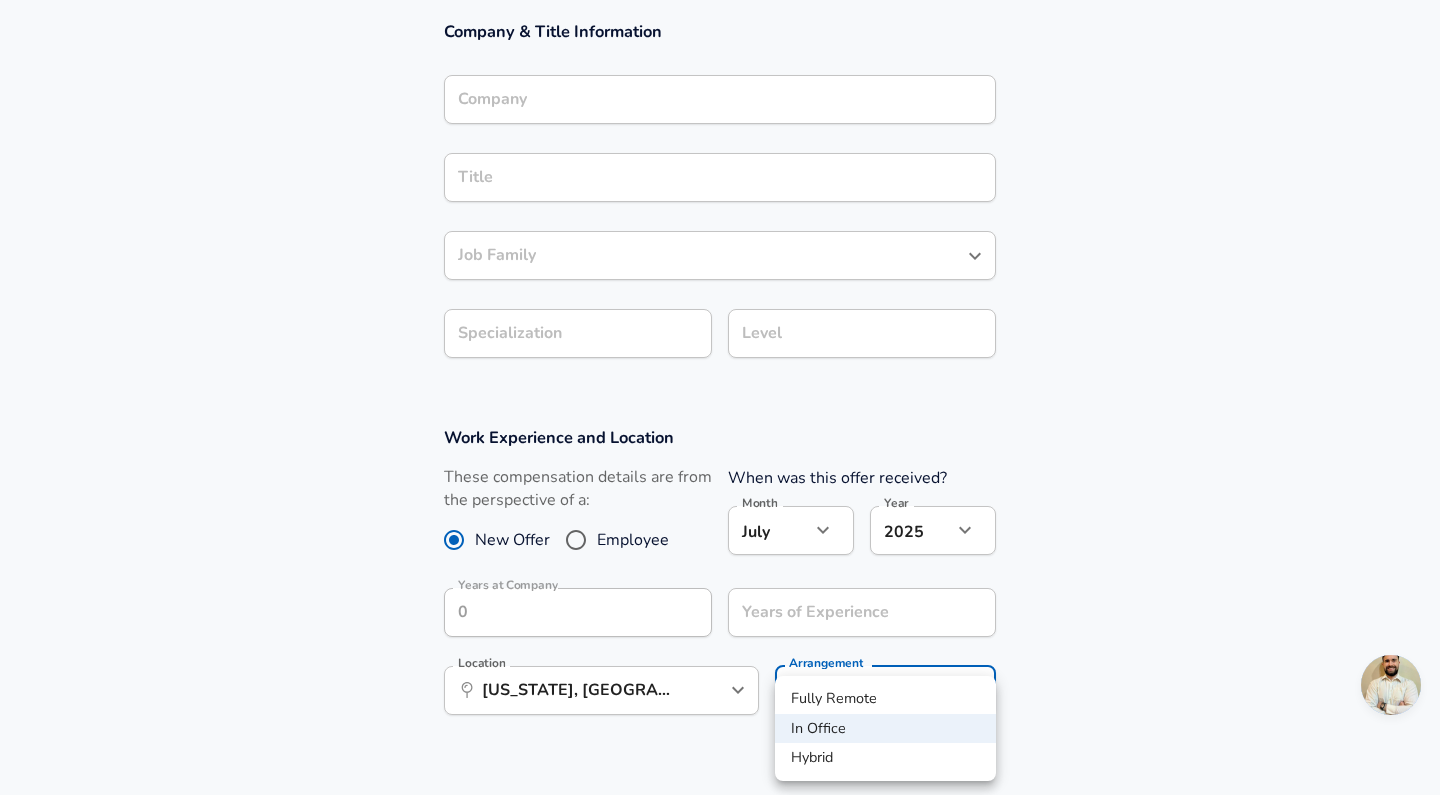 click on "Restart Add Your Salary Upload your offer letter   to verify your submission Enhance Privacy and Anonymity No Automatically hides specific fields until there are enough submissions to safely display the full details.   More Details Based on your submission and the data points that we have already collected, we will automatically hide and anonymize specific fields if there aren't enough data points to remain sufficiently anonymous. Company & Title Information Company Company Title Title Job Family Job Family Specialization Specialization Level Level Work Experience and Location These compensation details are from the perspective of a: New Offer Employee When was this offer received? Month [DATE] Month Year [DATE] 2025 Year Years at Company Years at Company Years of Experience Years of Experience Location ​ [US_STATE], [GEOGRAPHIC_DATA] Location Arrangement In Office office Arrangement Submit Salary By continuing, you are agreeing to [DOMAIN_NAME][PERSON_NAME]'s   Terms of Use   and   Privacy Policy . Helping People Build Better Careers 2025" at bounding box center [720, 38] 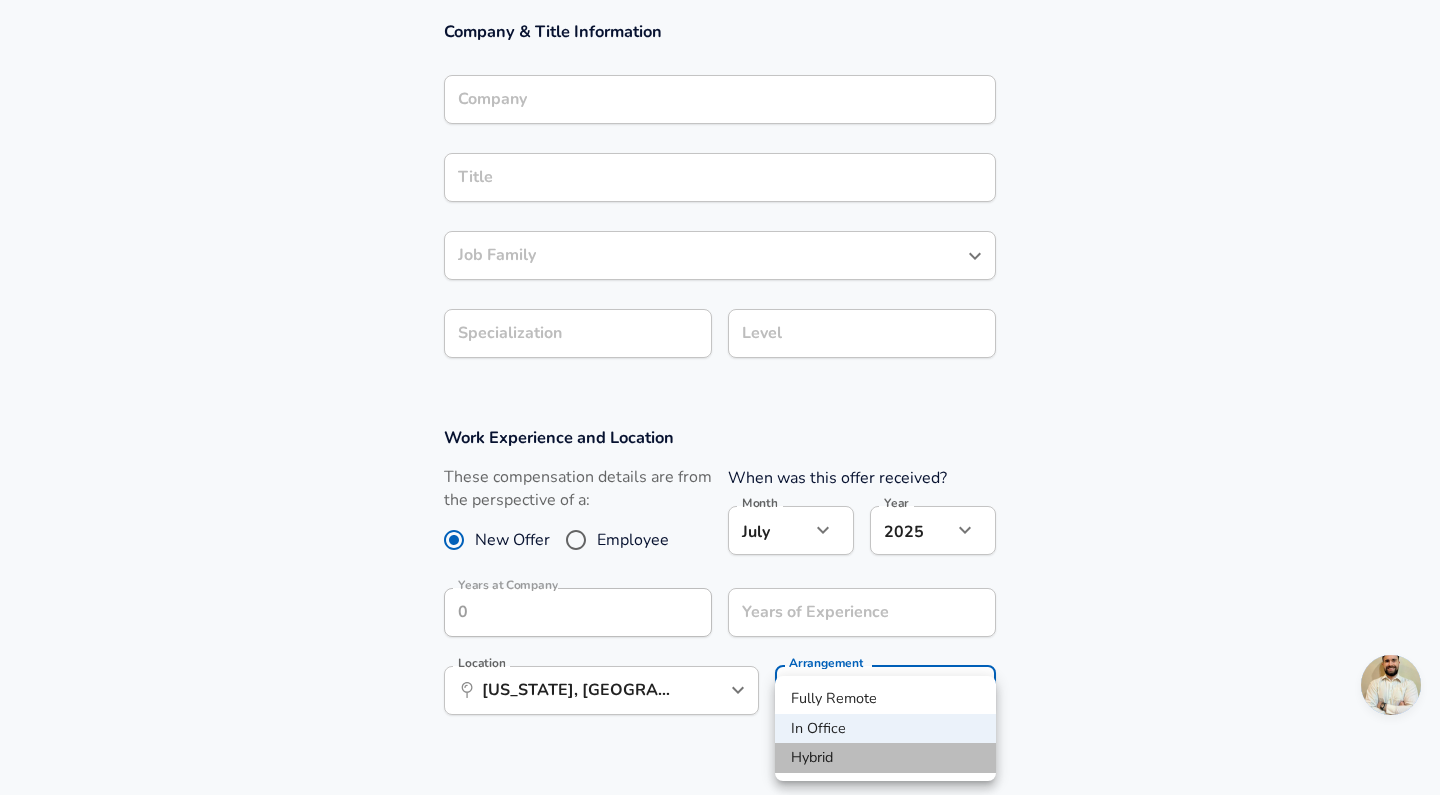 click on "Hybrid" at bounding box center [885, 758] 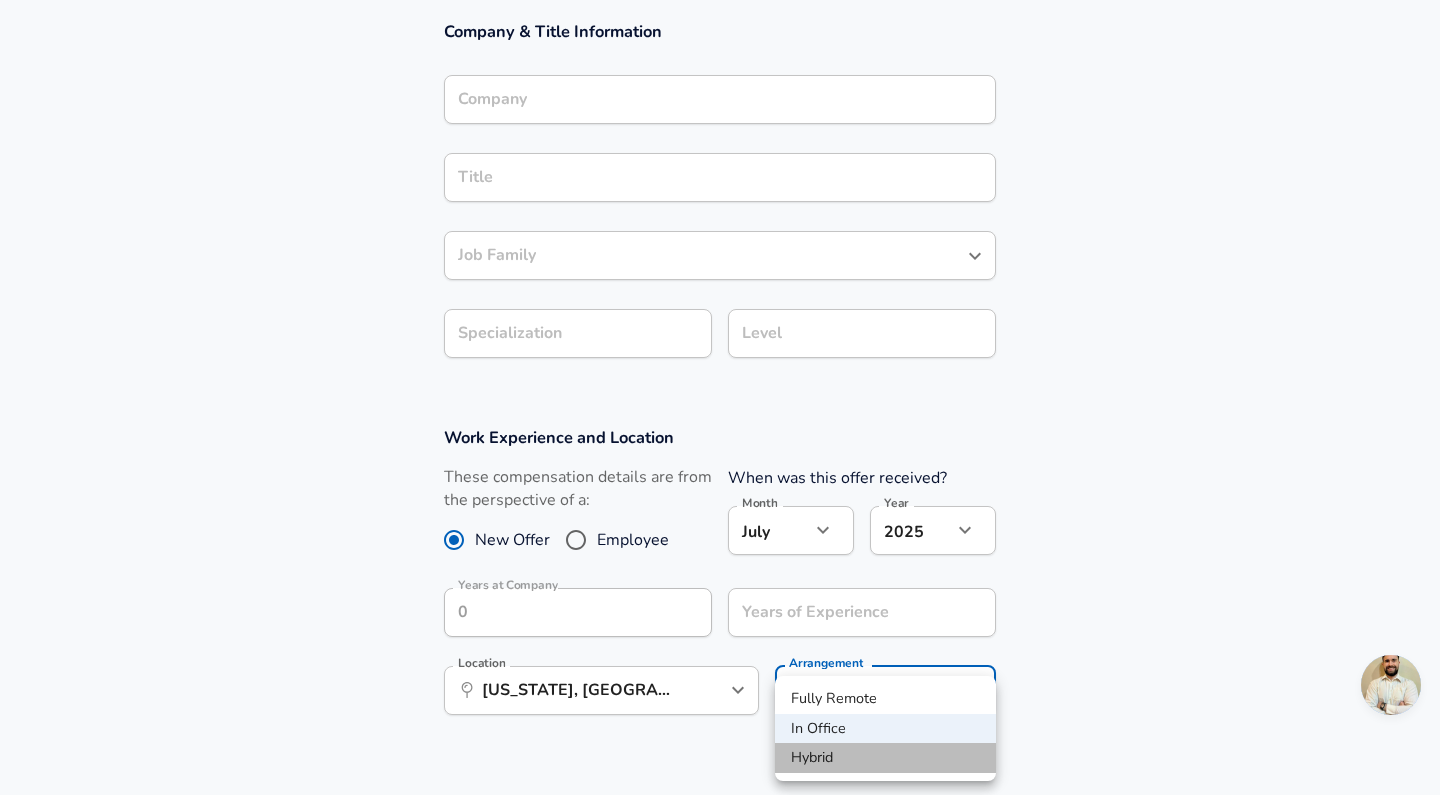 type on "hybrid" 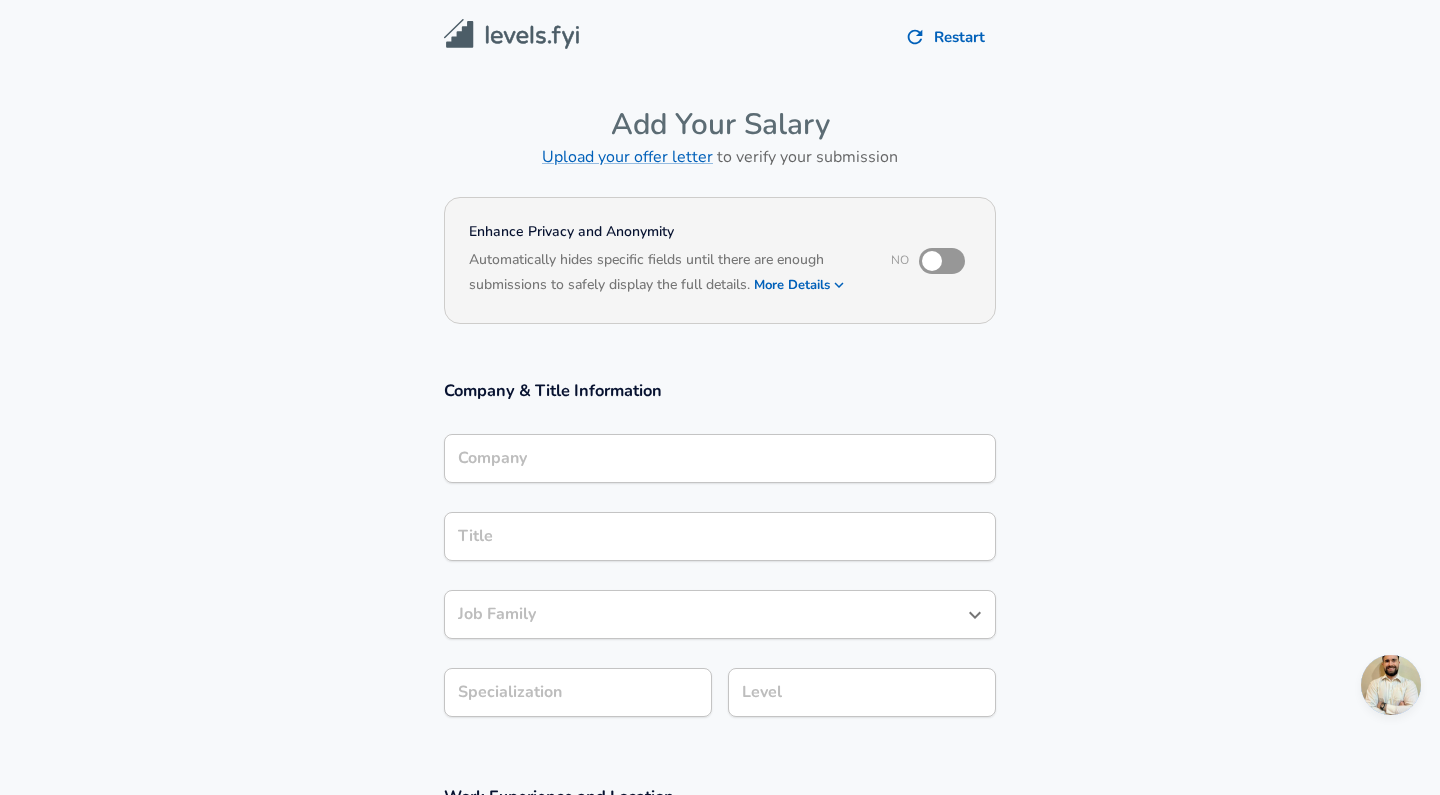 scroll, scrollTop: 0, scrollLeft: 0, axis: both 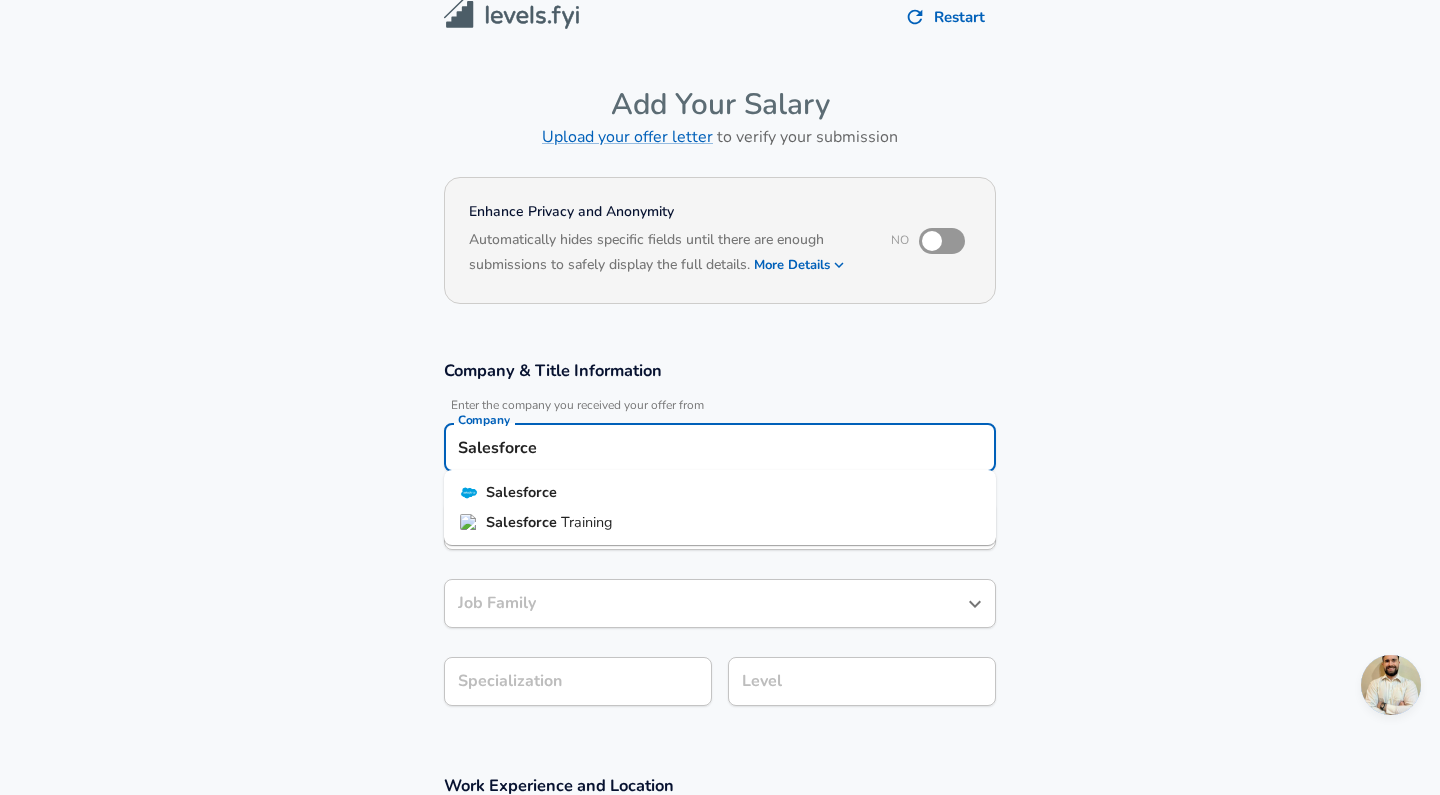 click on "Salesforce" at bounding box center (720, 493) 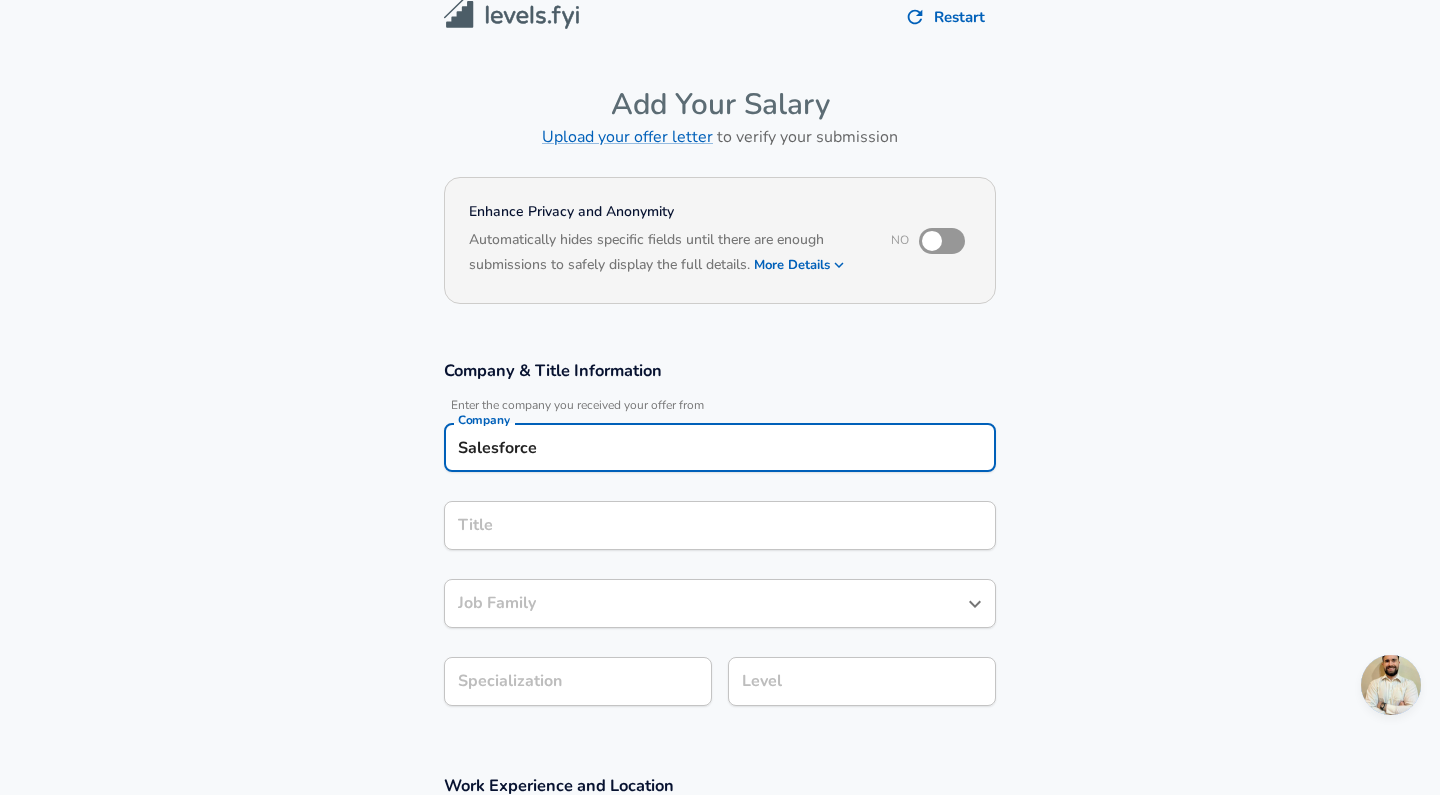 type on "Salesforce" 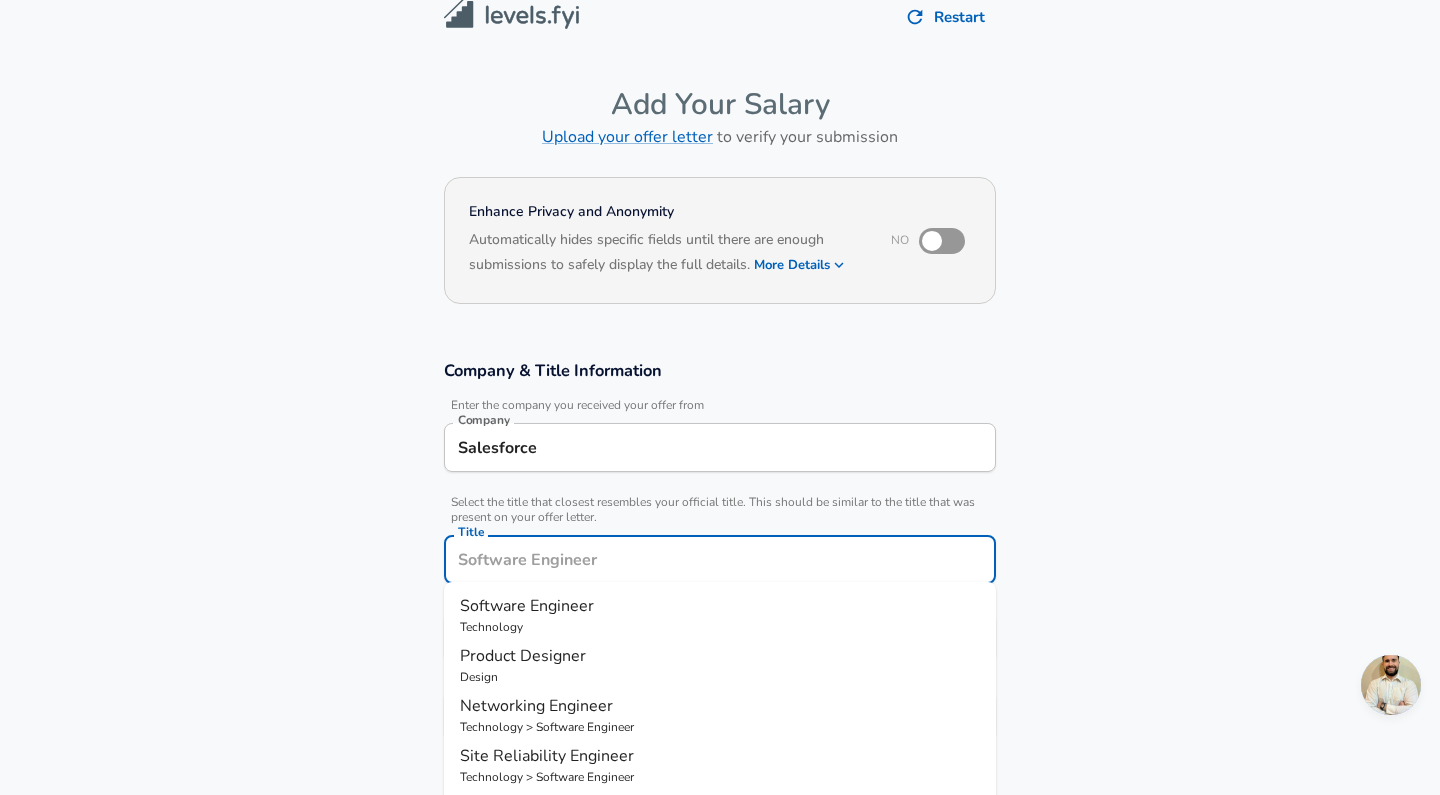 click on "Title" at bounding box center [720, 559] 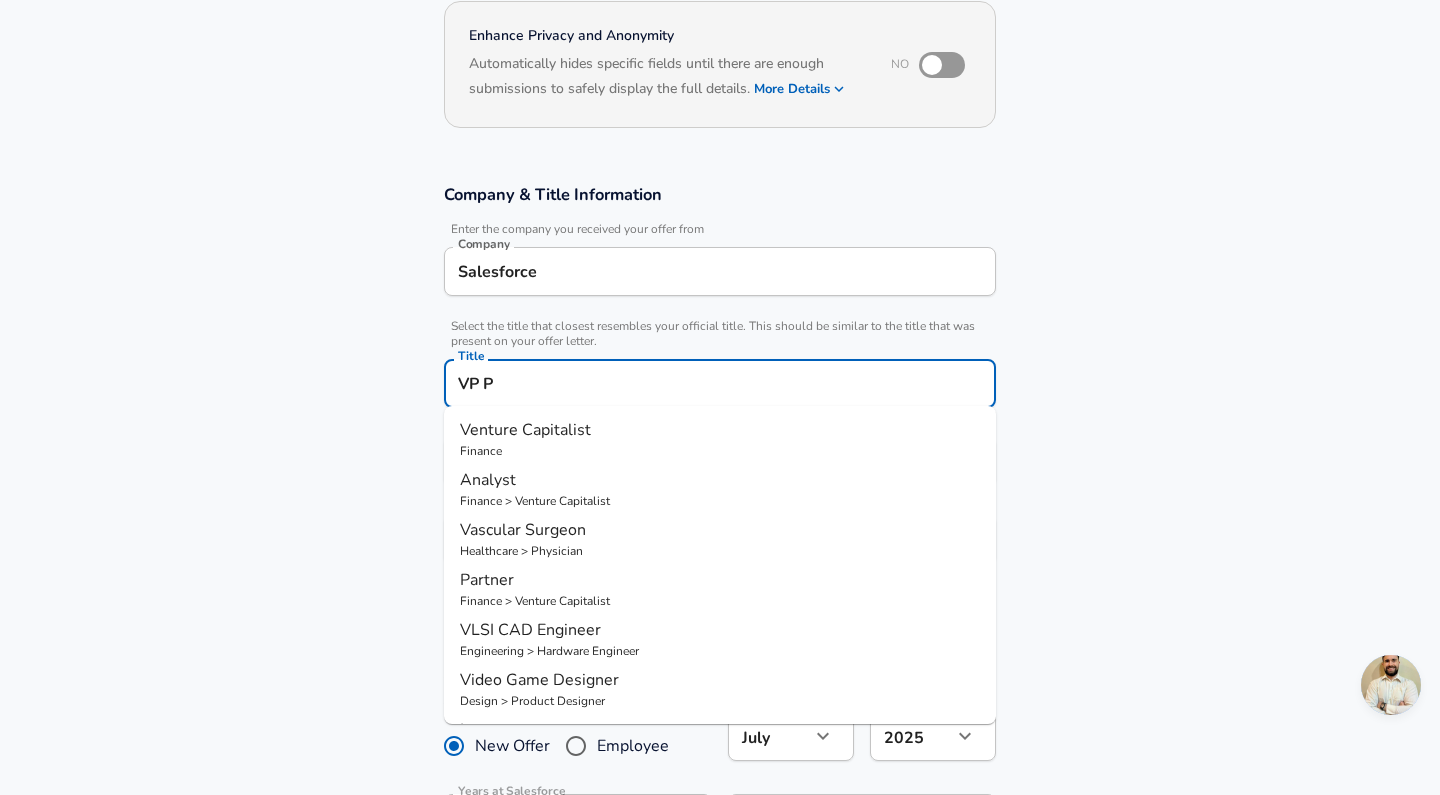 scroll, scrollTop: 198, scrollLeft: 0, axis: vertical 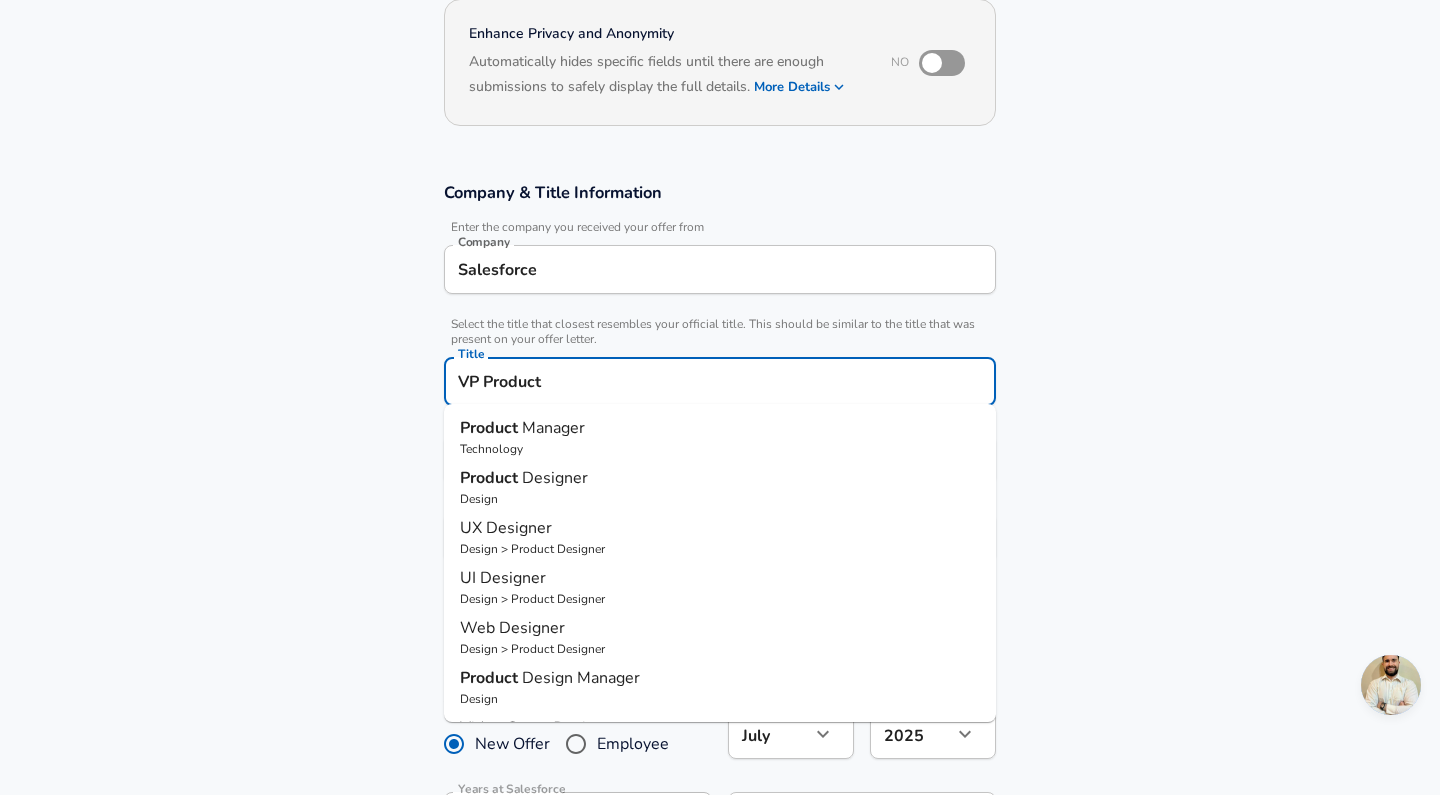 click on "Manager" at bounding box center (553, 428) 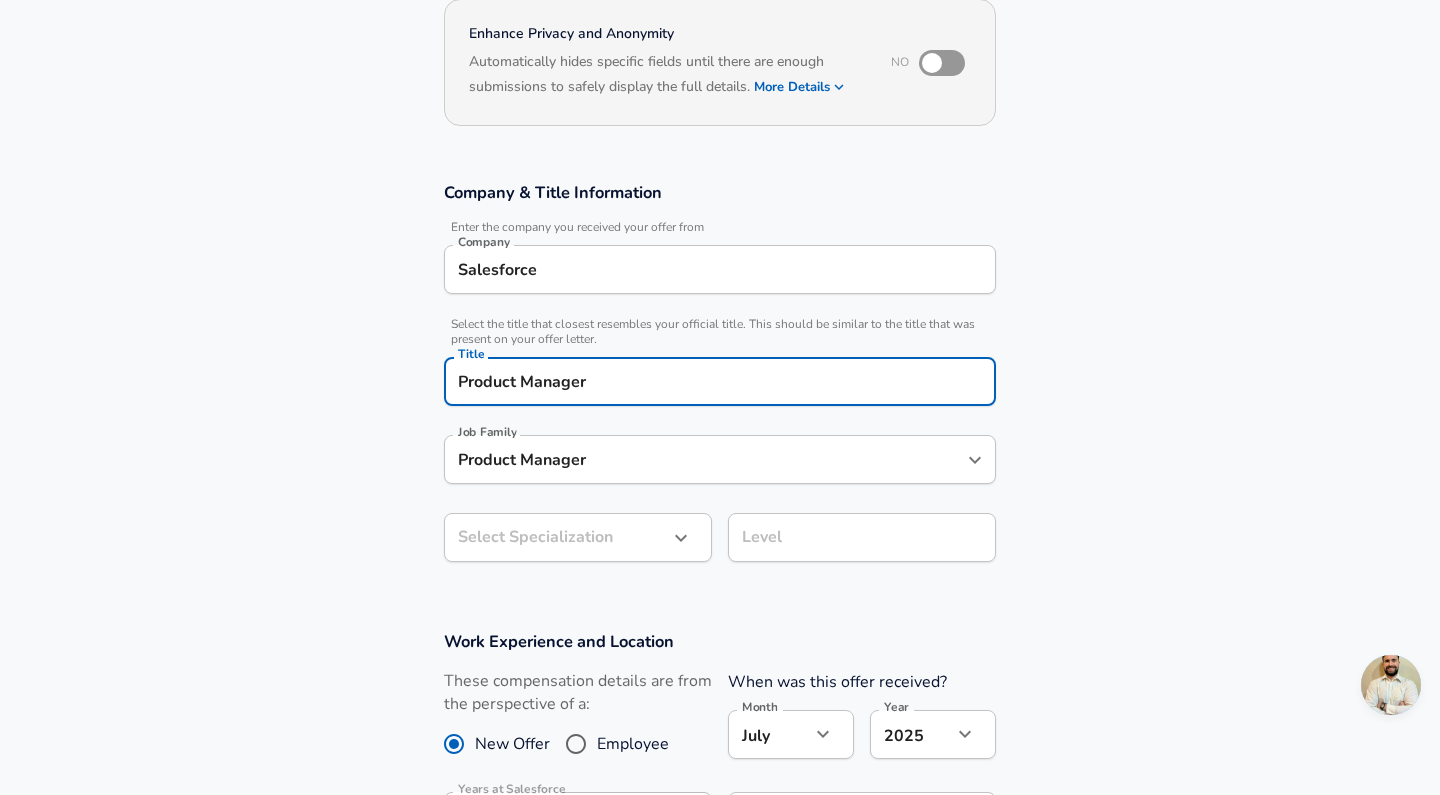 click on "Product Manager" at bounding box center (705, 459) 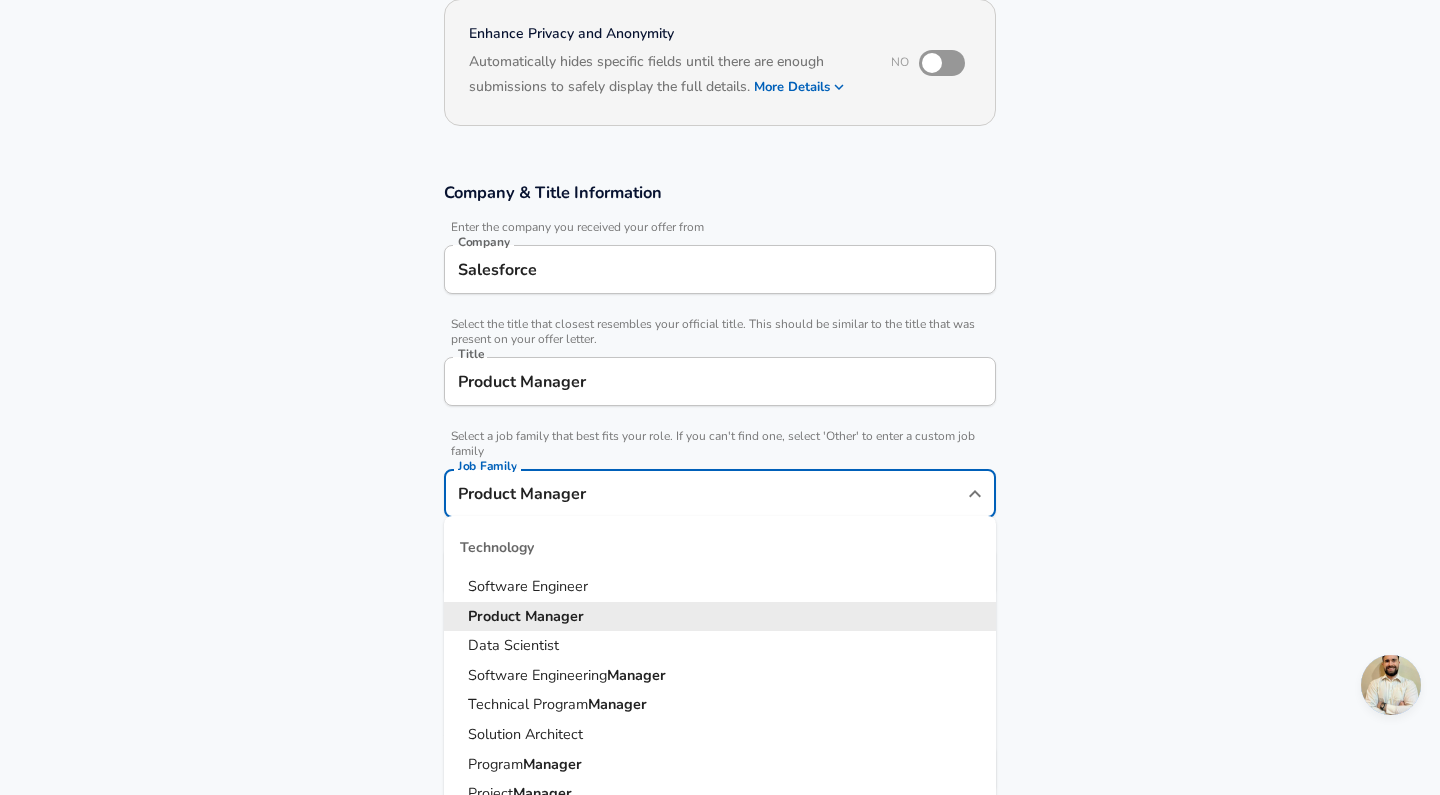 scroll, scrollTop: 238, scrollLeft: 0, axis: vertical 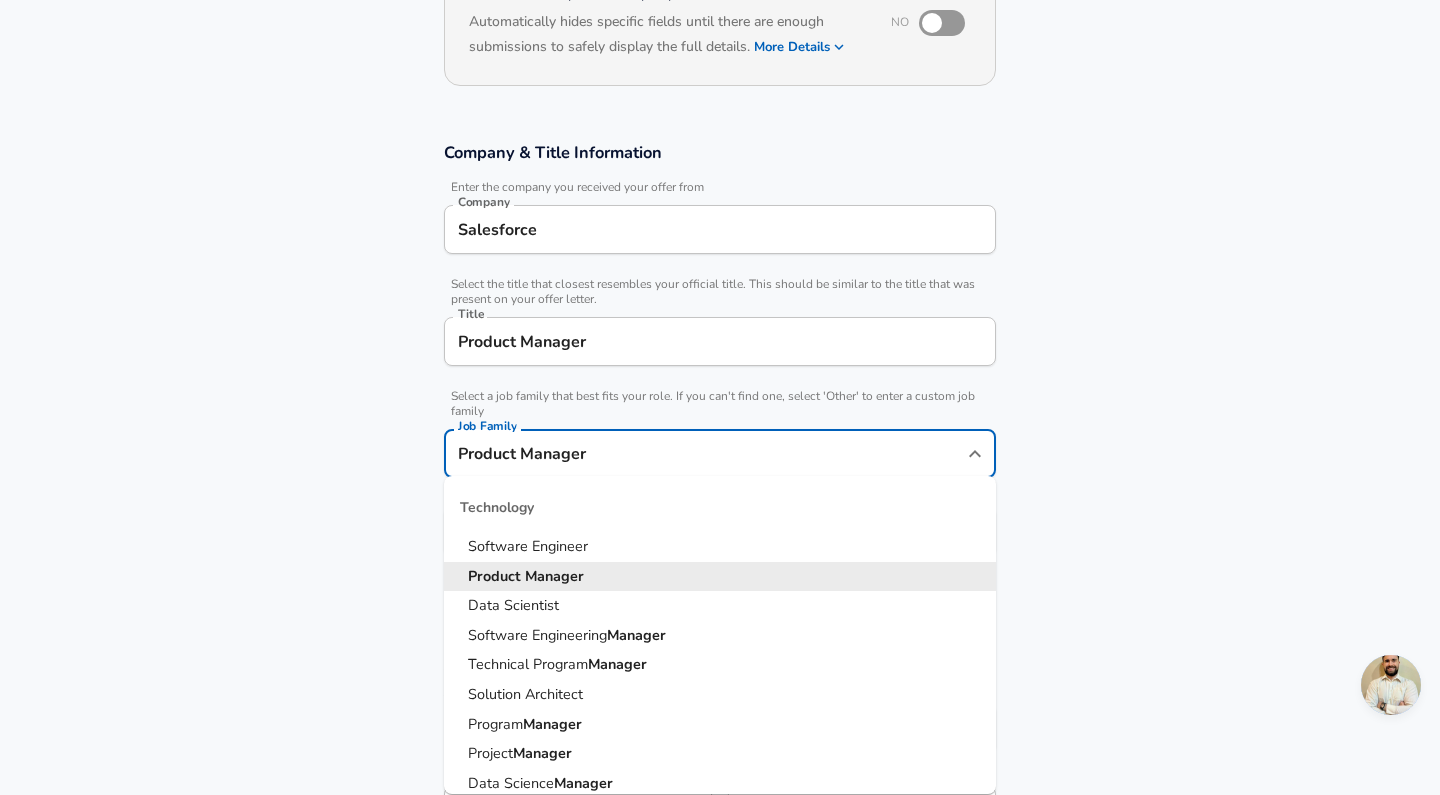click on "Product     Manager" at bounding box center [720, 577] 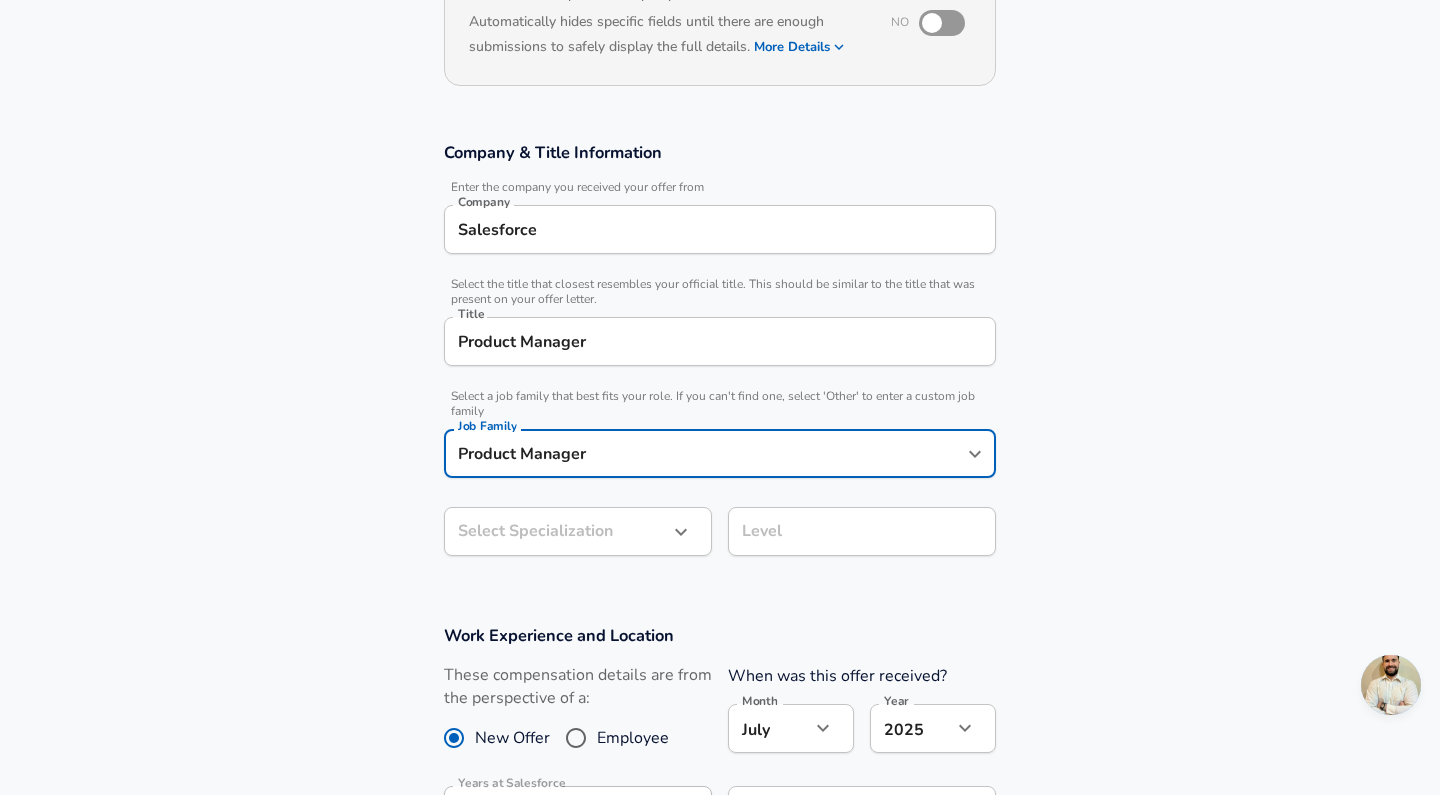 click on "Product Manager Title" at bounding box center [720, 341] 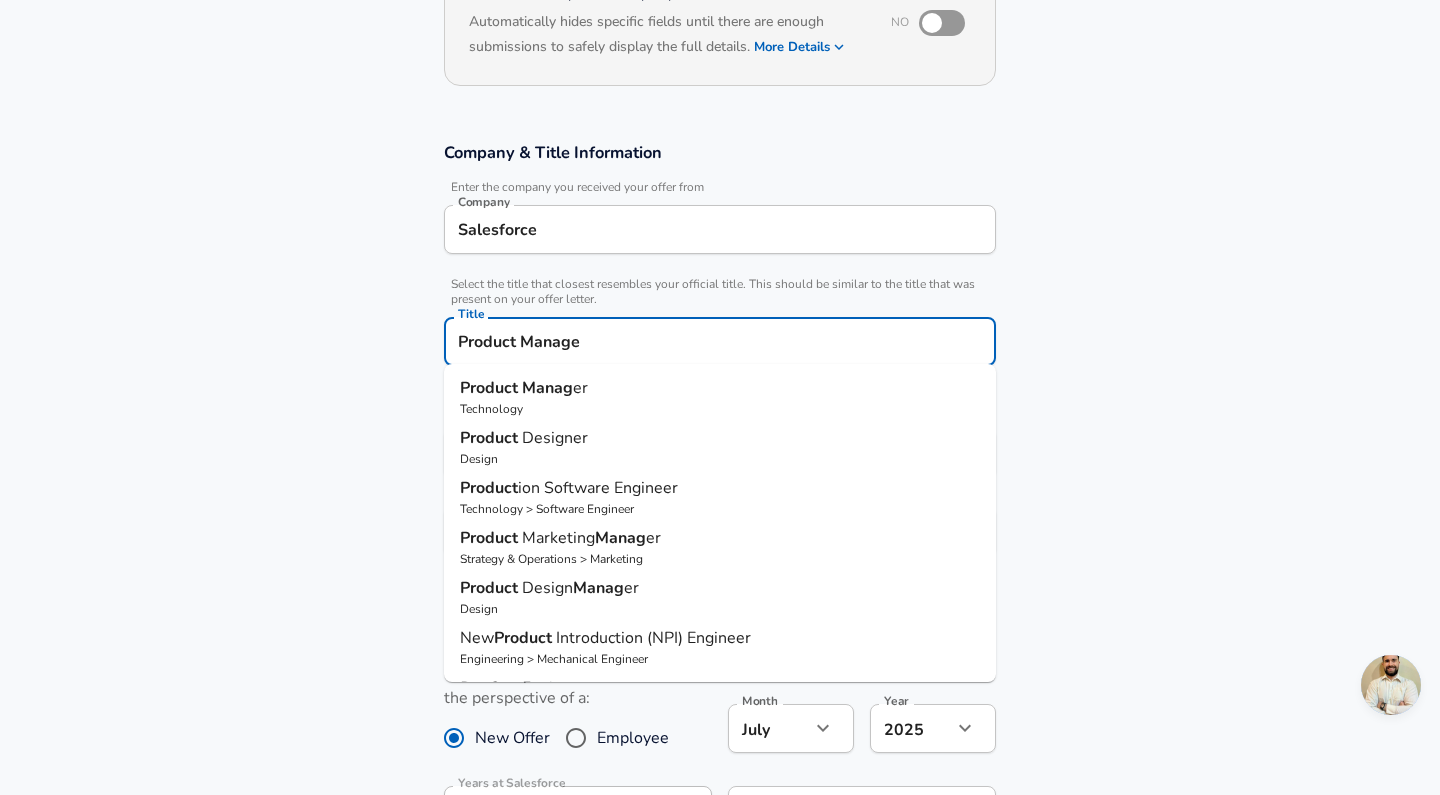 type on "Product Manager" 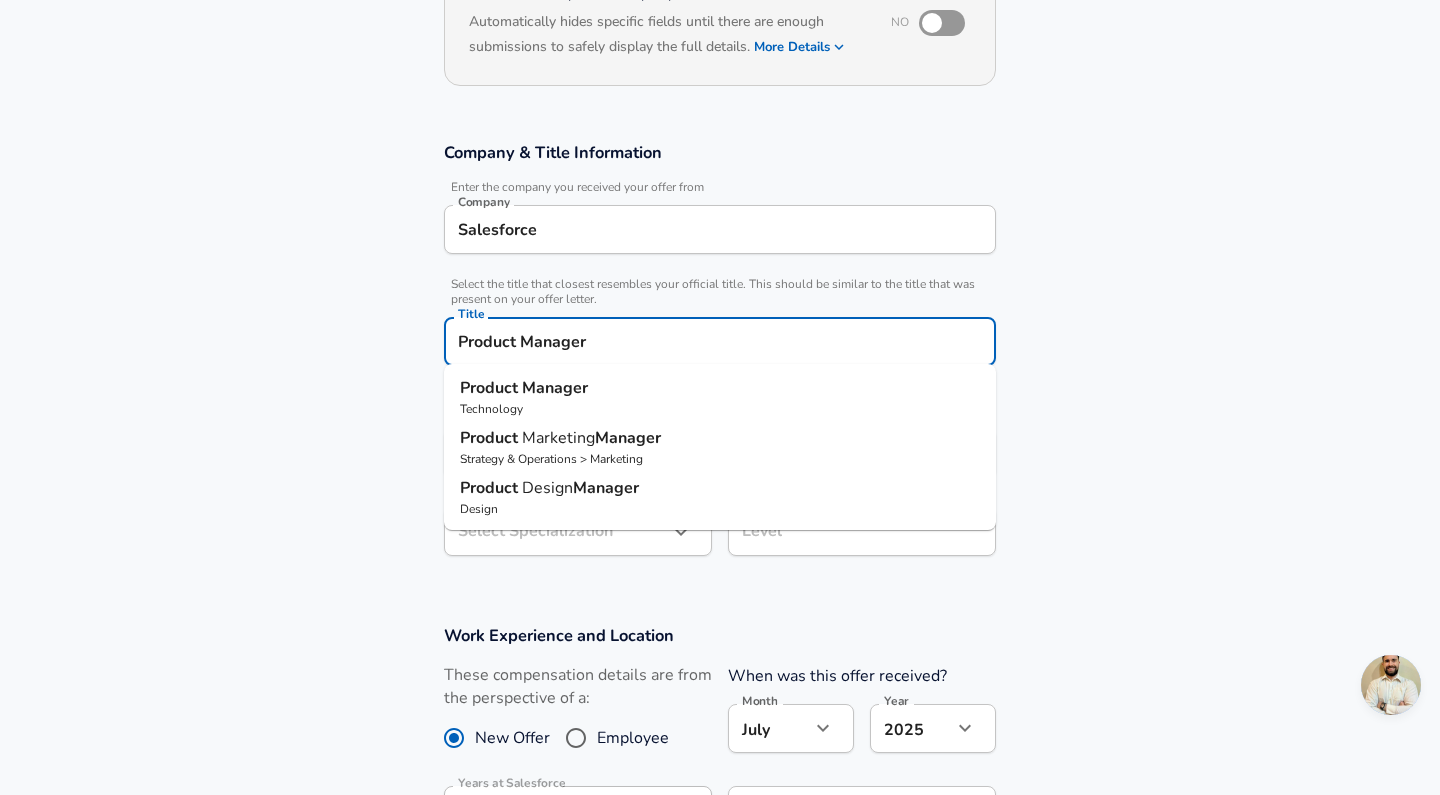 click on "Technology" at bounding box center (720, 409) 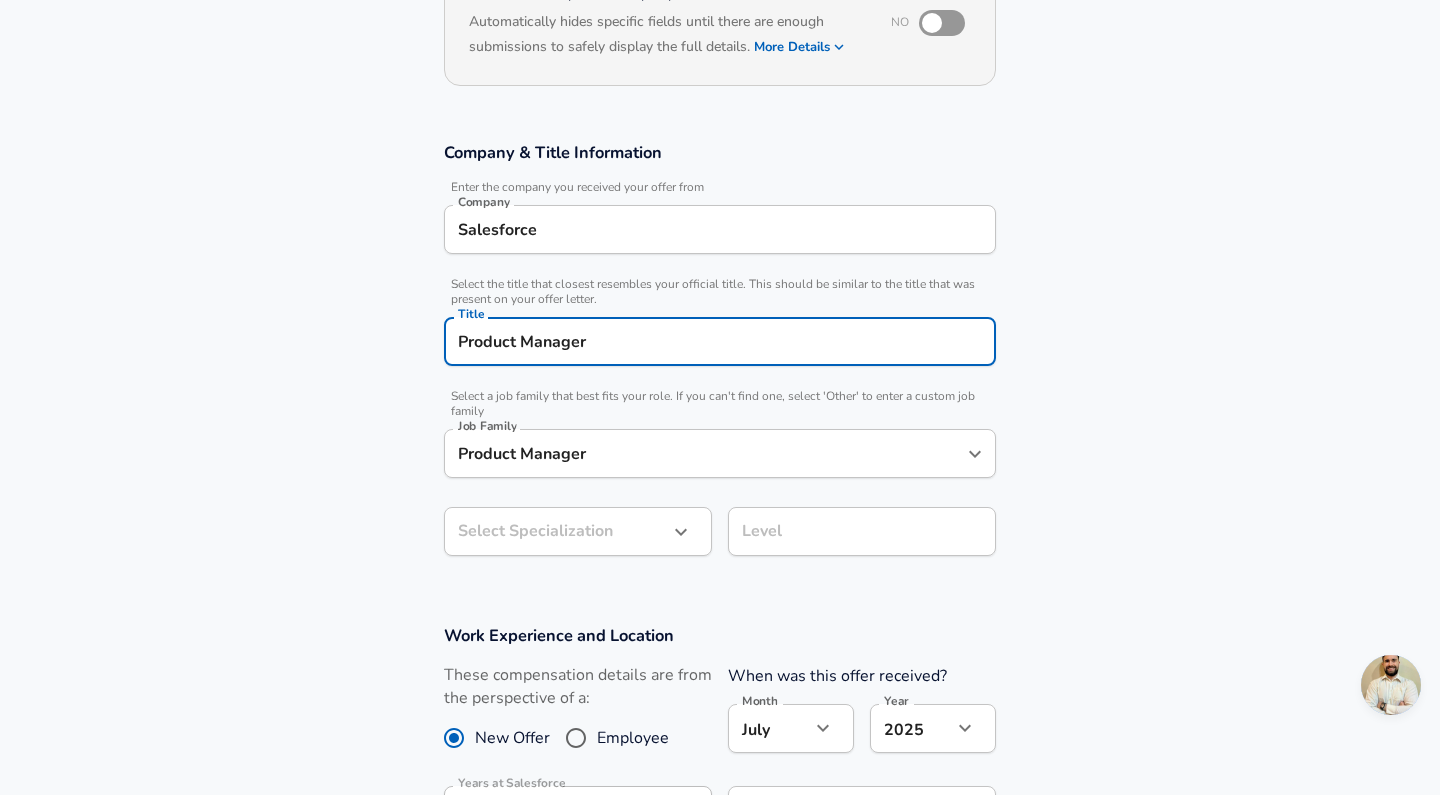 click on "Restart Add Your Salary Upload your offer letter   to verify your submission Enhance Privacy and Anonymity No Automatically hides specific fields until there are enough submissions to safely display the full details.   More Details Based on your submission and the data points that we have already collected, we will automatically hide and anonymize specific fields if there aren't enough data points to remain sufficiently anonymous. Company & Title Information   Enter the company you received your offer from Company Salesforce Company   Select the title that closest resembles your official title. This should be similar to the title that was present on your offer letter. Title Product Manager Title   Select a job family that best fits your role. If you can't find one, select 'Other' to enter a custom job family Job Family Product Manager Job Family Select Specialization ​ Select Specialization Level Level Work Experience and Location These compensation details are from the perspective of a: New Offer Employee" at bounding box center (720, 159) 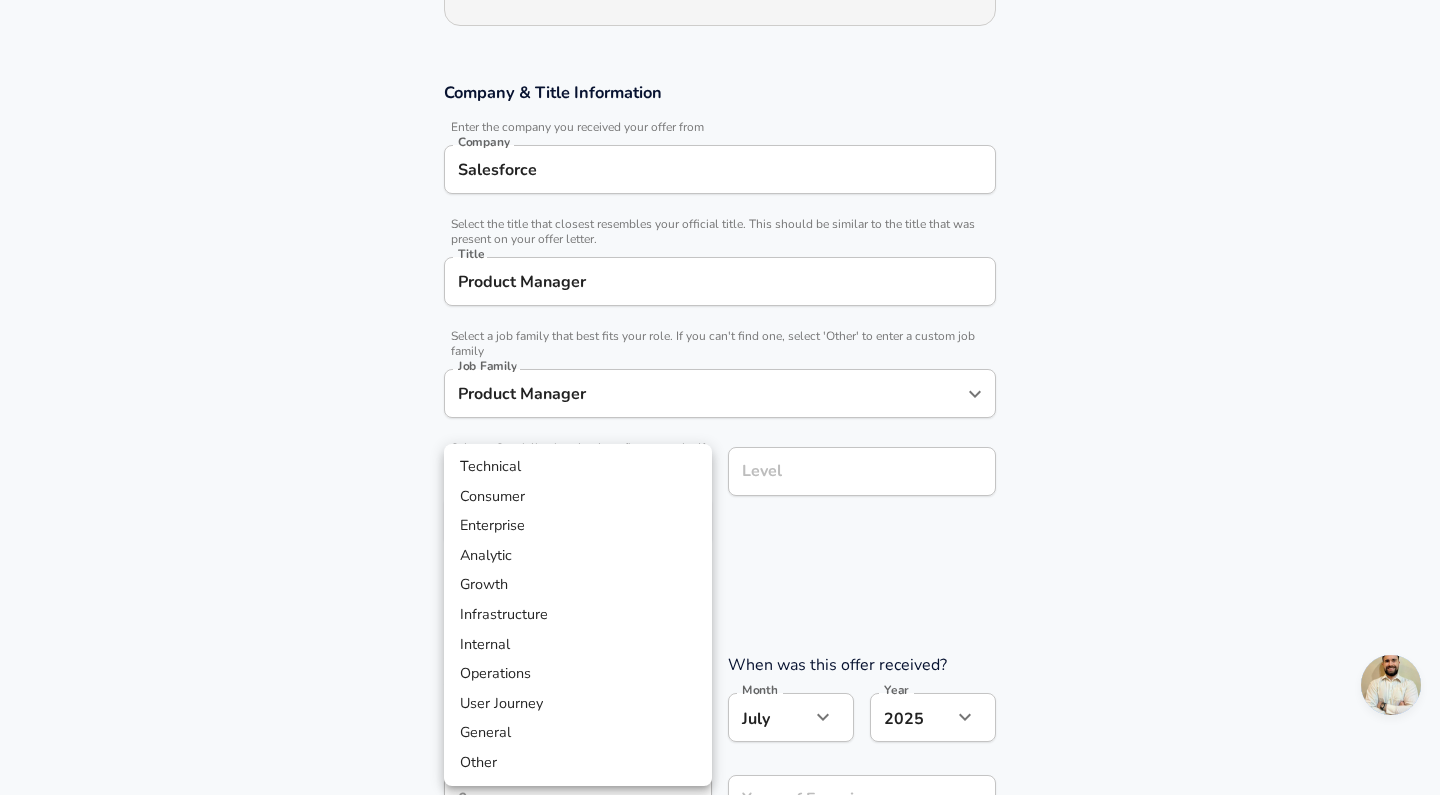 click on "Other" at bounding box center [578, 763] 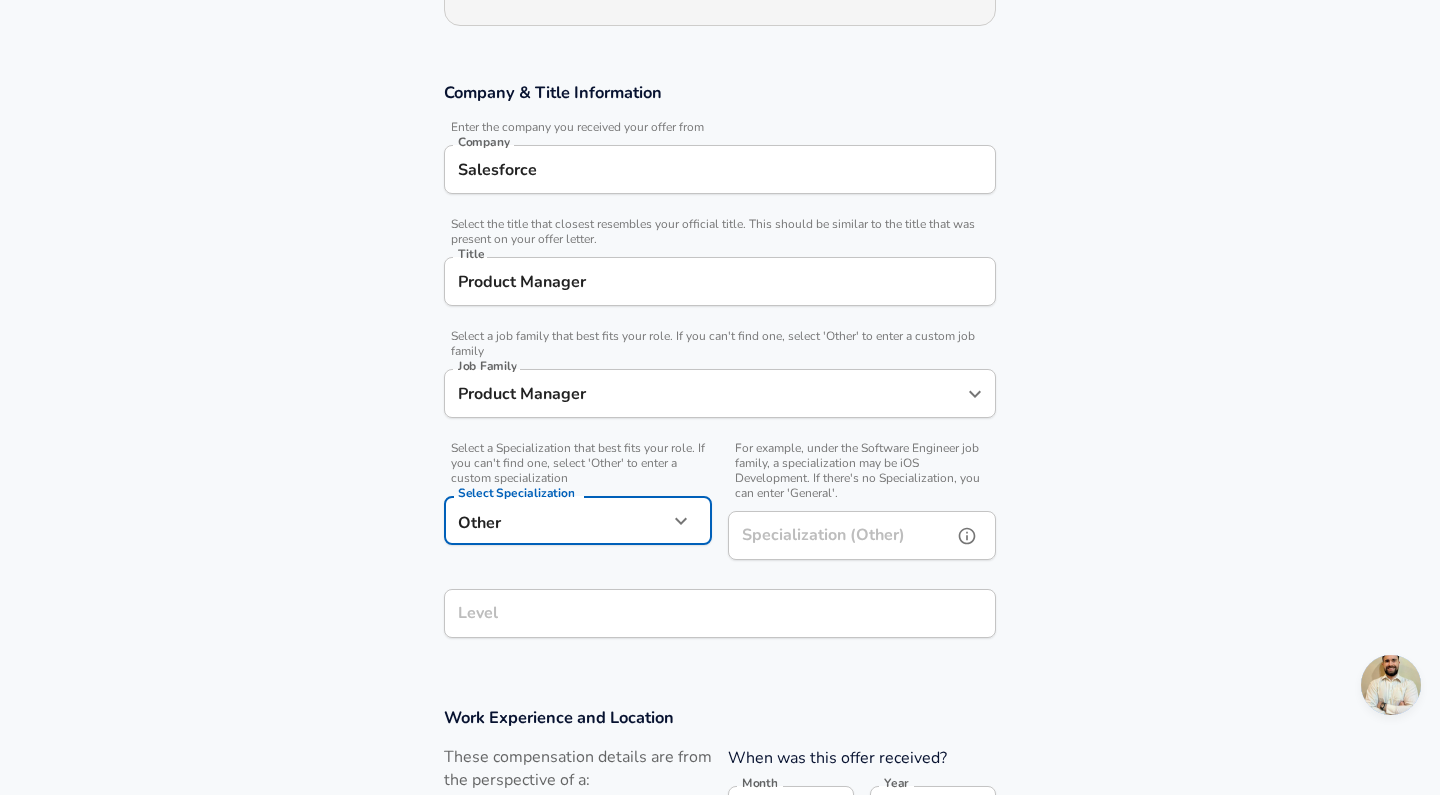 click on "Specialization (Other) Specialization (Other)" at bounding box center [862, 538] 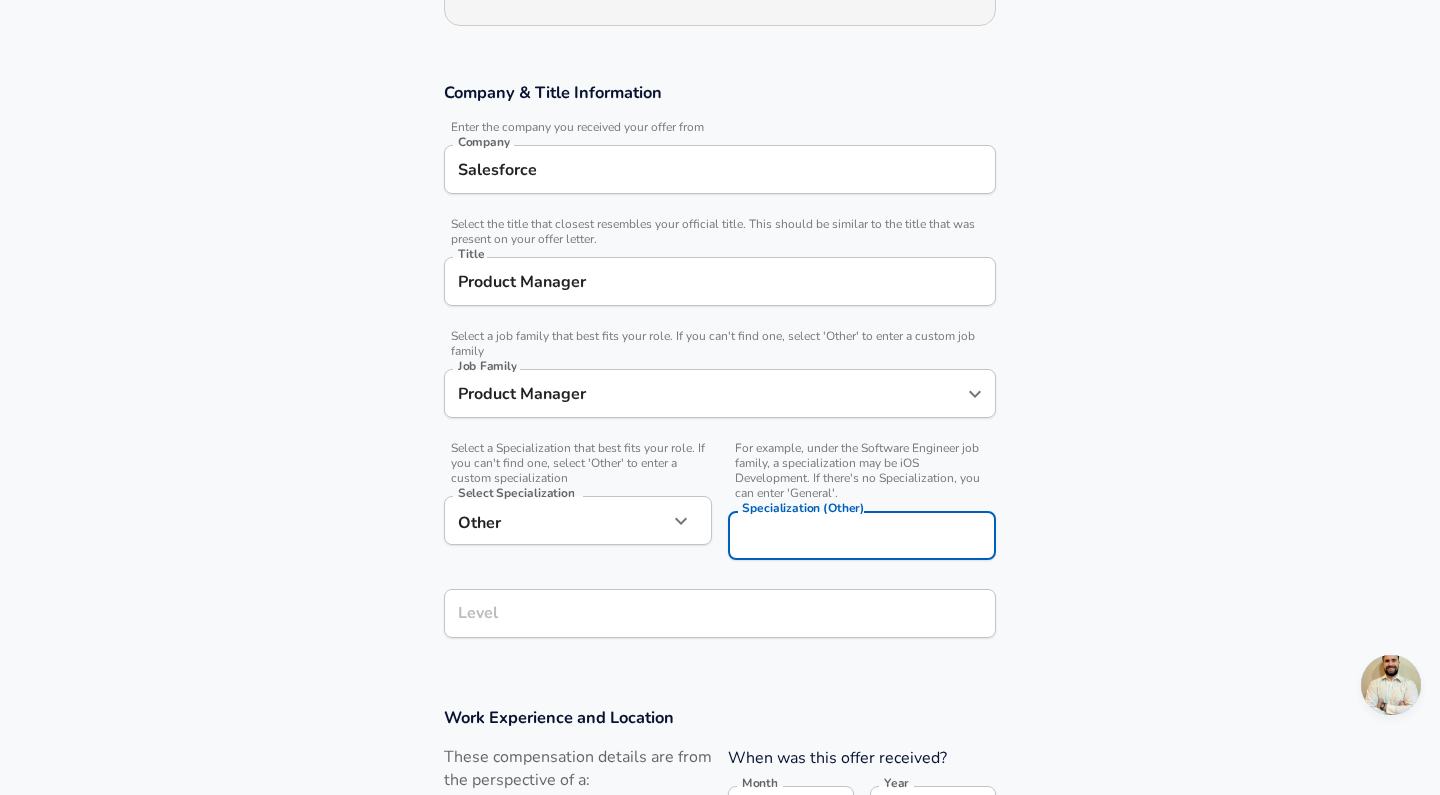 scroll, scrollTop: 338, scrollLeft: 0, axis: vertical 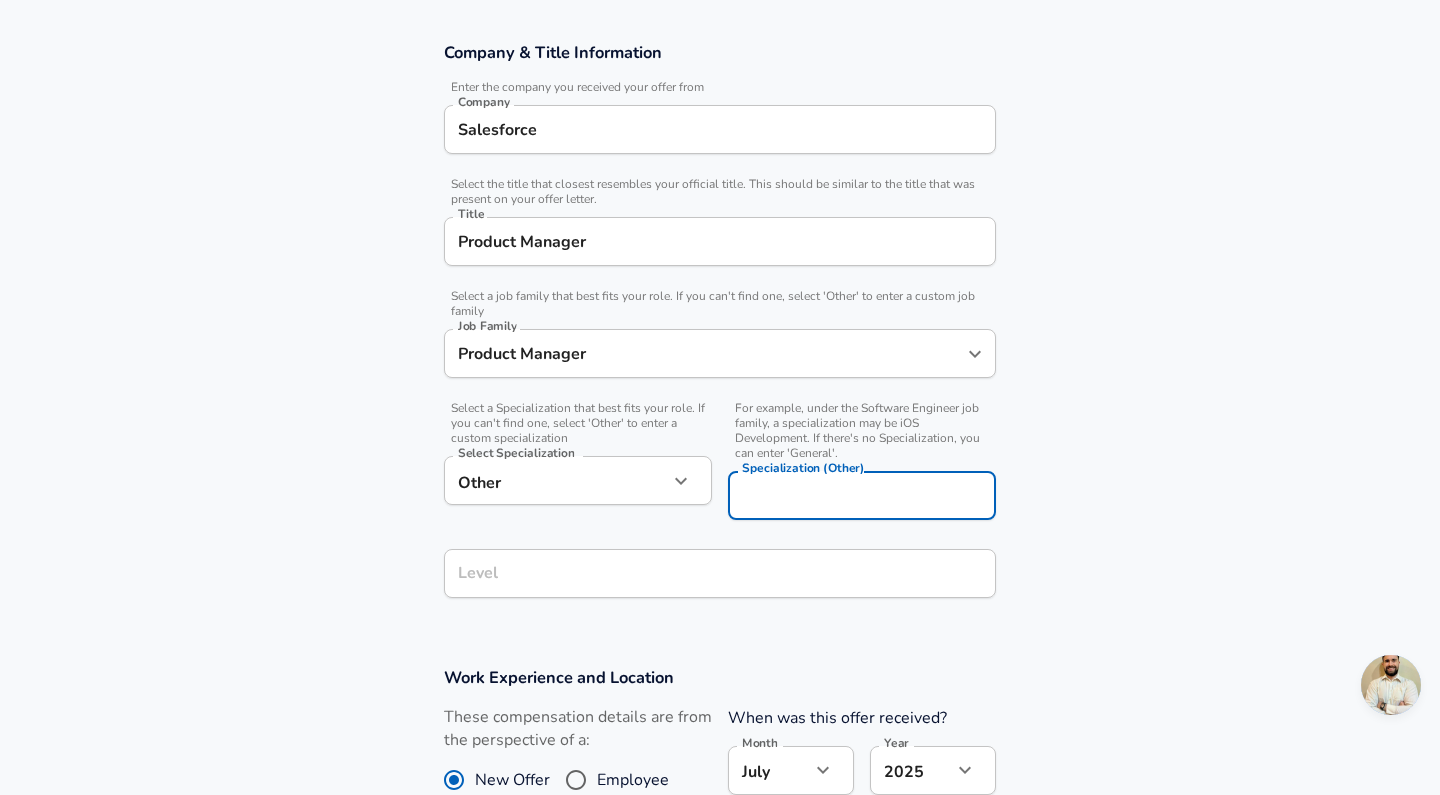 click on "Level" at bounding box center [720, 573] 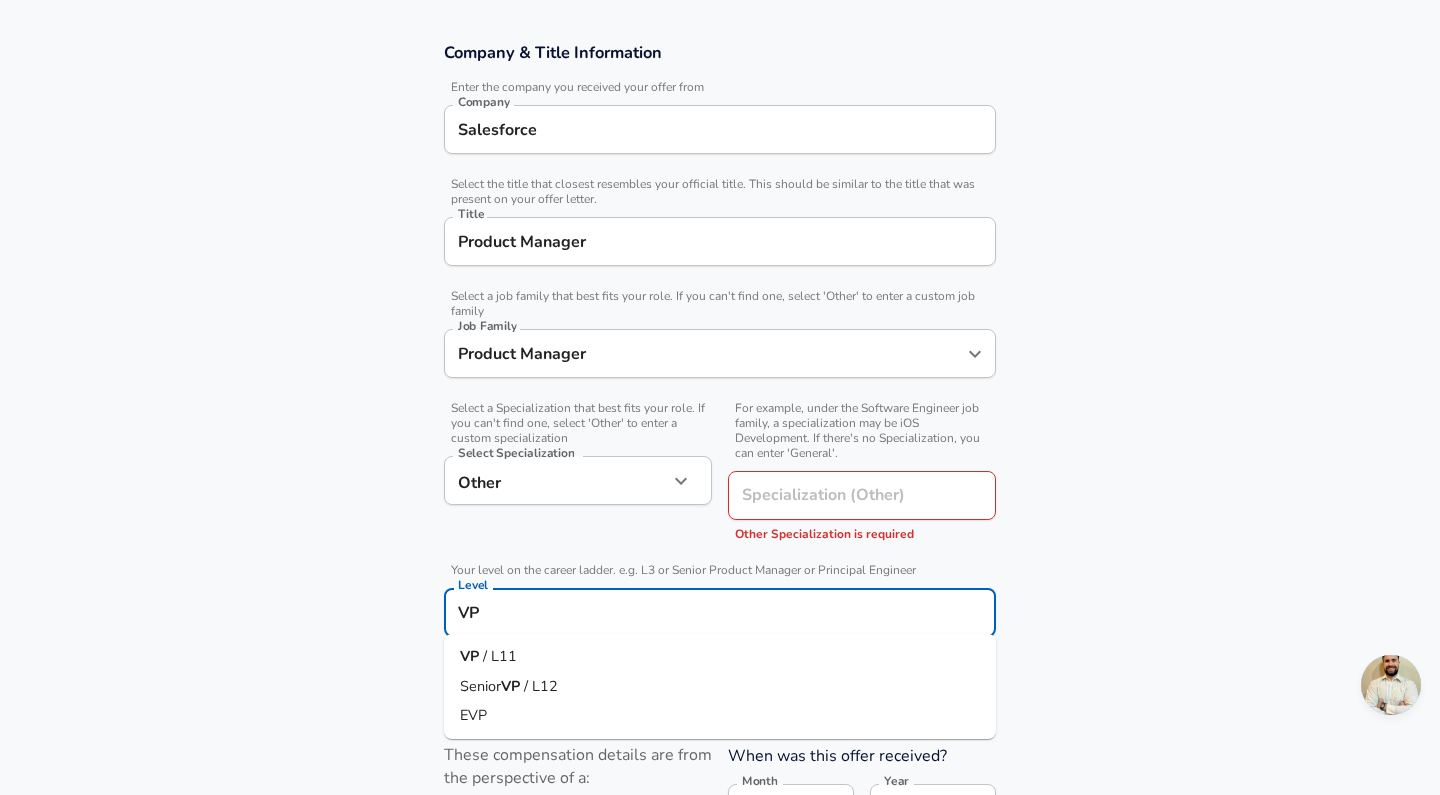 click on "VP    / L11" at bounding box center [720, 657] 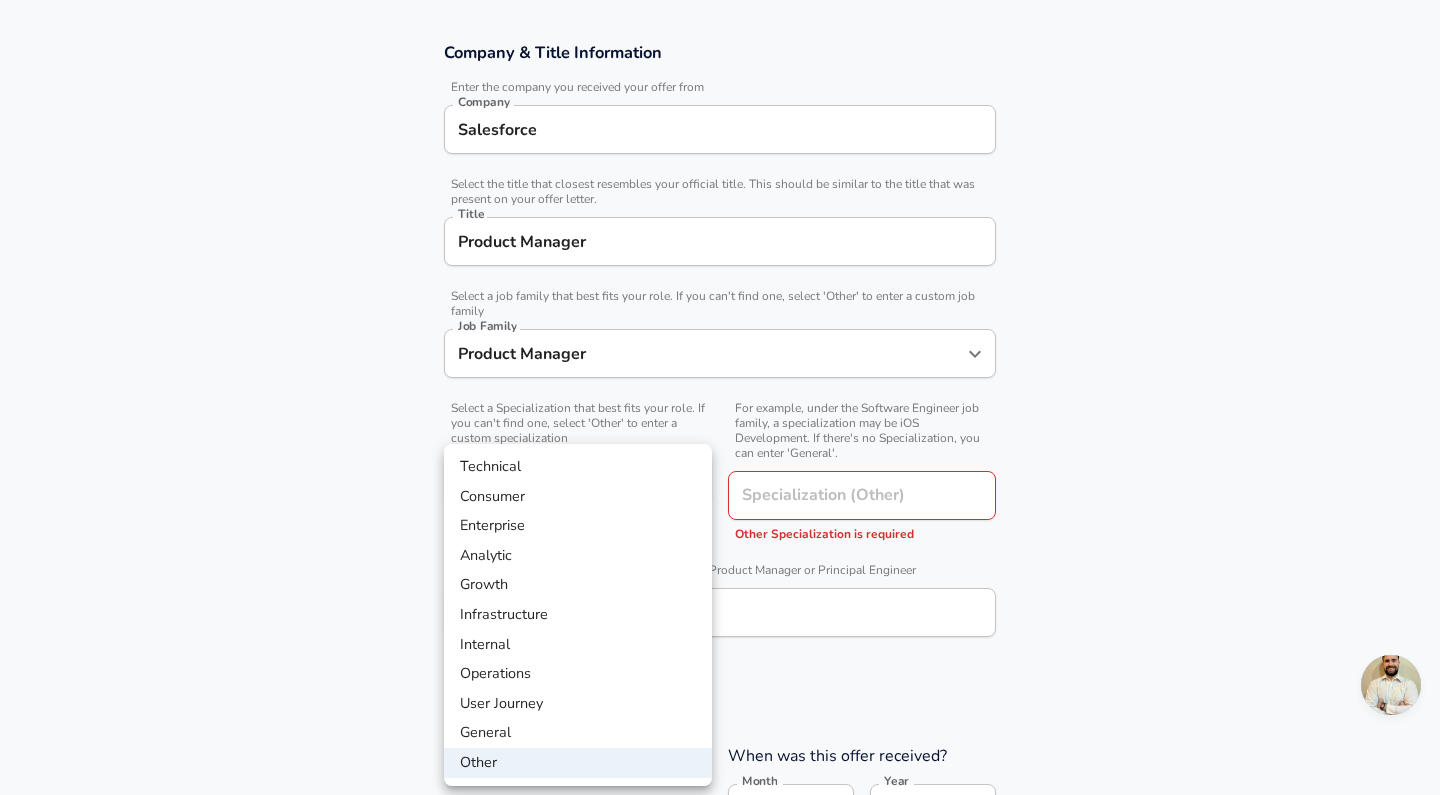click on "Restart Add Your Salary Upload your offer letter   to verify your submission Enhance Privacy and Anonymity No Automatically hides specific fields until there are enough submissions to safely display the full details.   More Details Based on your submission and the data points that we have already collected, we will automatically hide and anonymize specific fields if there aren't enough data points to remain sufficiently anonymous. Company & Title Information   Enter the company you received your offer from Company Salesforce Company   Select the title that closest resembles your official title. This should be similar to the title that was present on your offer letter. Title Product Manager Title   Select a job family that best fits your role. If you can't find one, select 'Other' to enter a custom job family Job Family Product Manager Job Family   Select a Specialization that best fits your role. If you can't find one, select 'Other' to enter a custom specialization Select Specialization Other Other     Level" at bounding box center (720, 59) 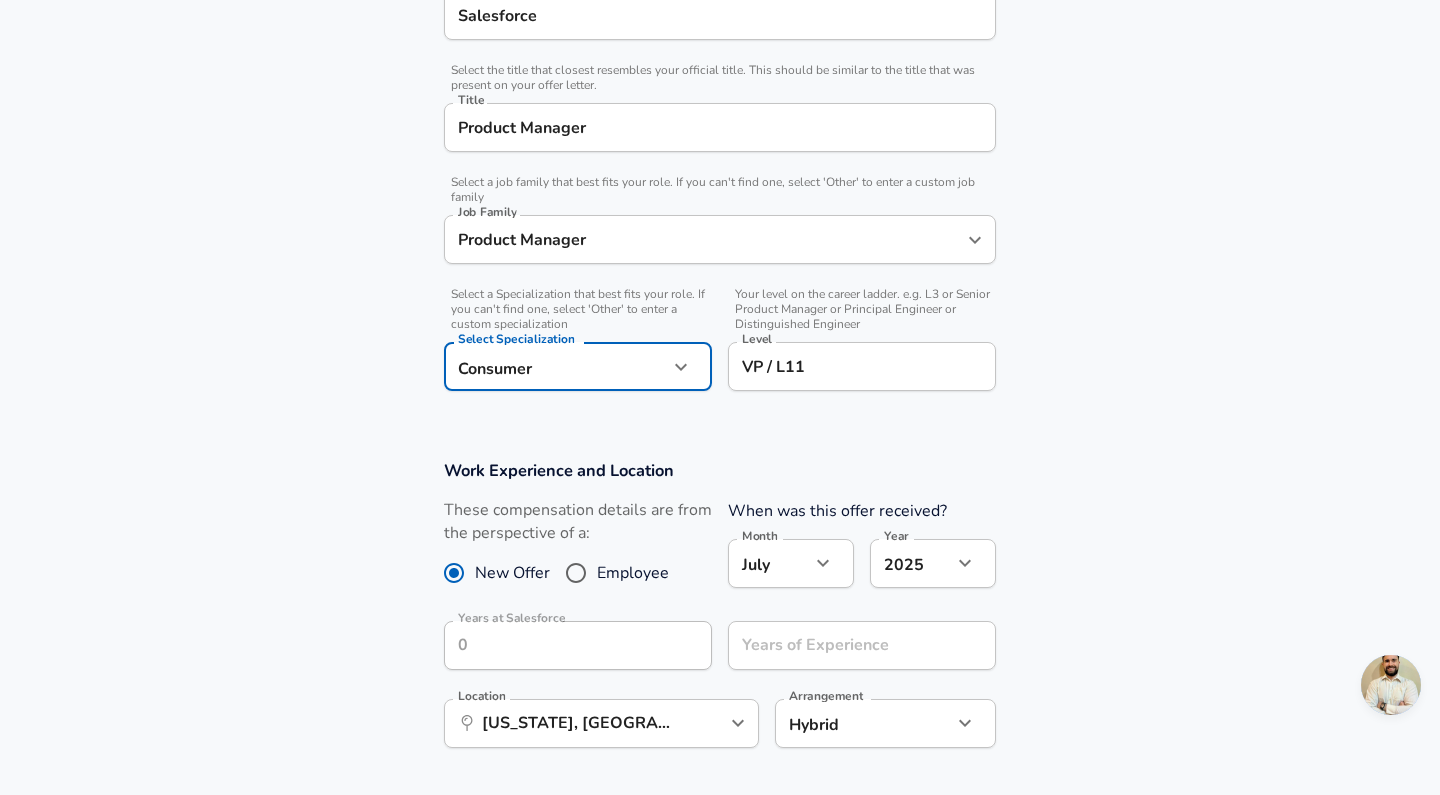 scroll, scrollTop: 465, scrollLeft: 0, axis: vertical 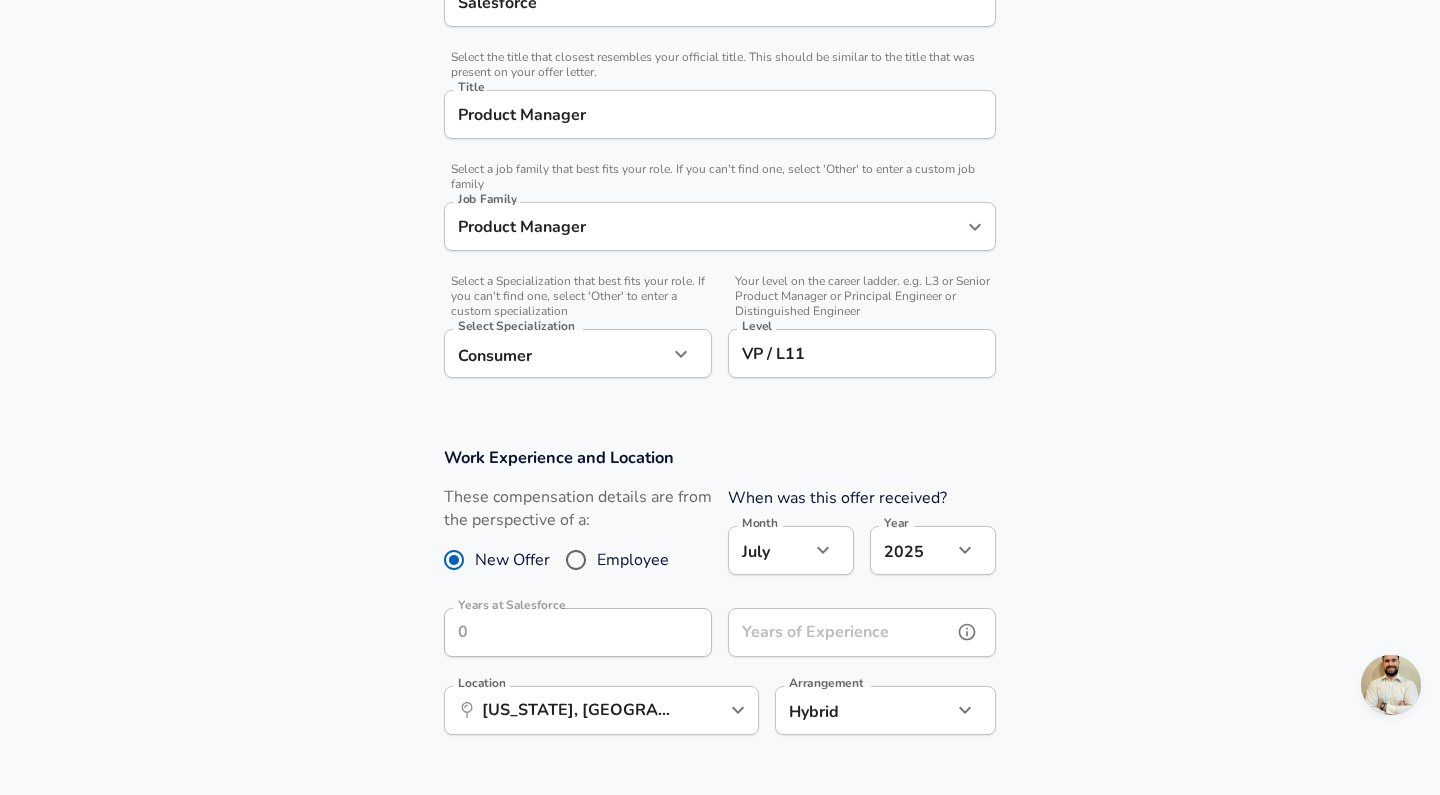 click on "Years of Experience" at bounding box center [840, 632] 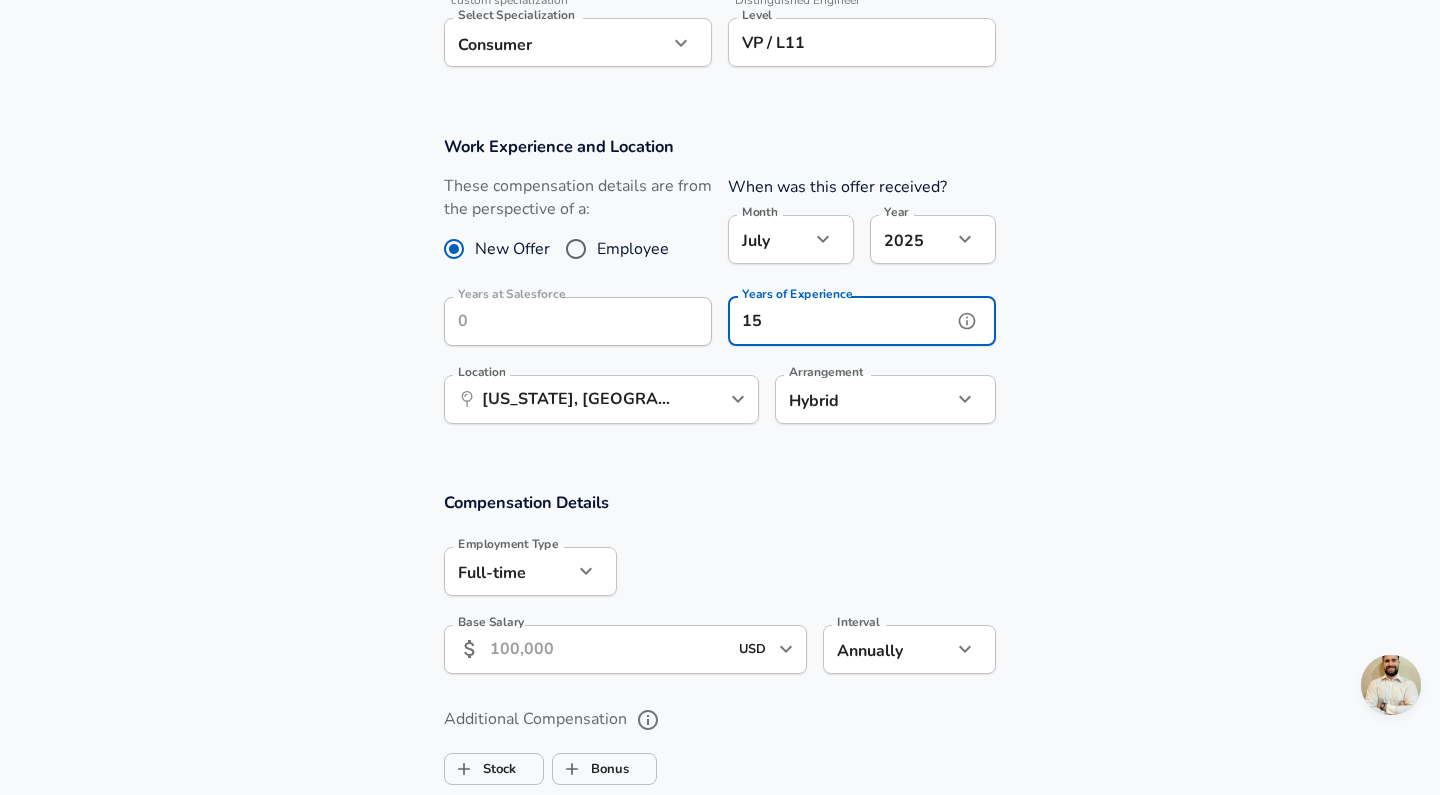 scroll, scrollTop: 828, scrollLeft: 0, axis: vertical 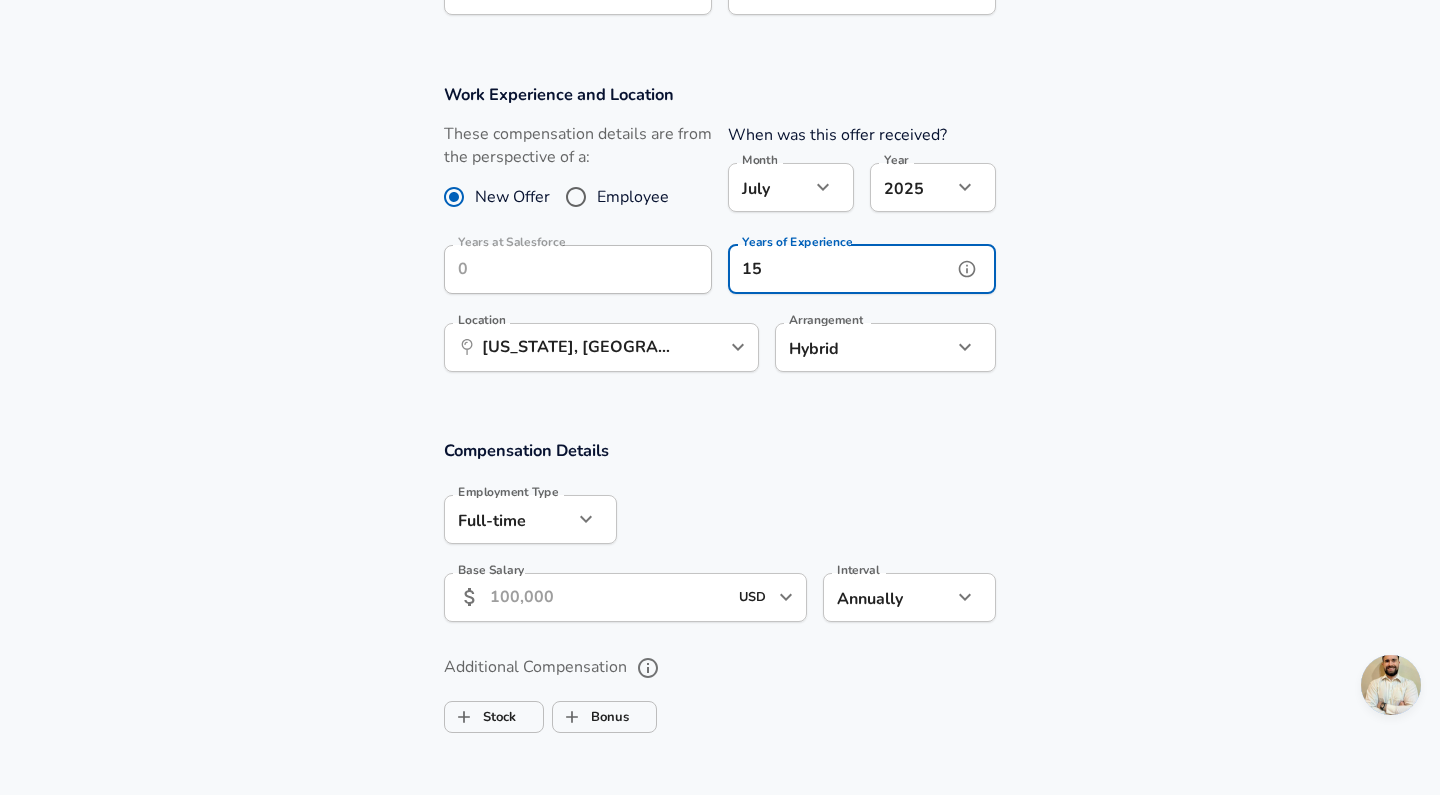 type on "15" 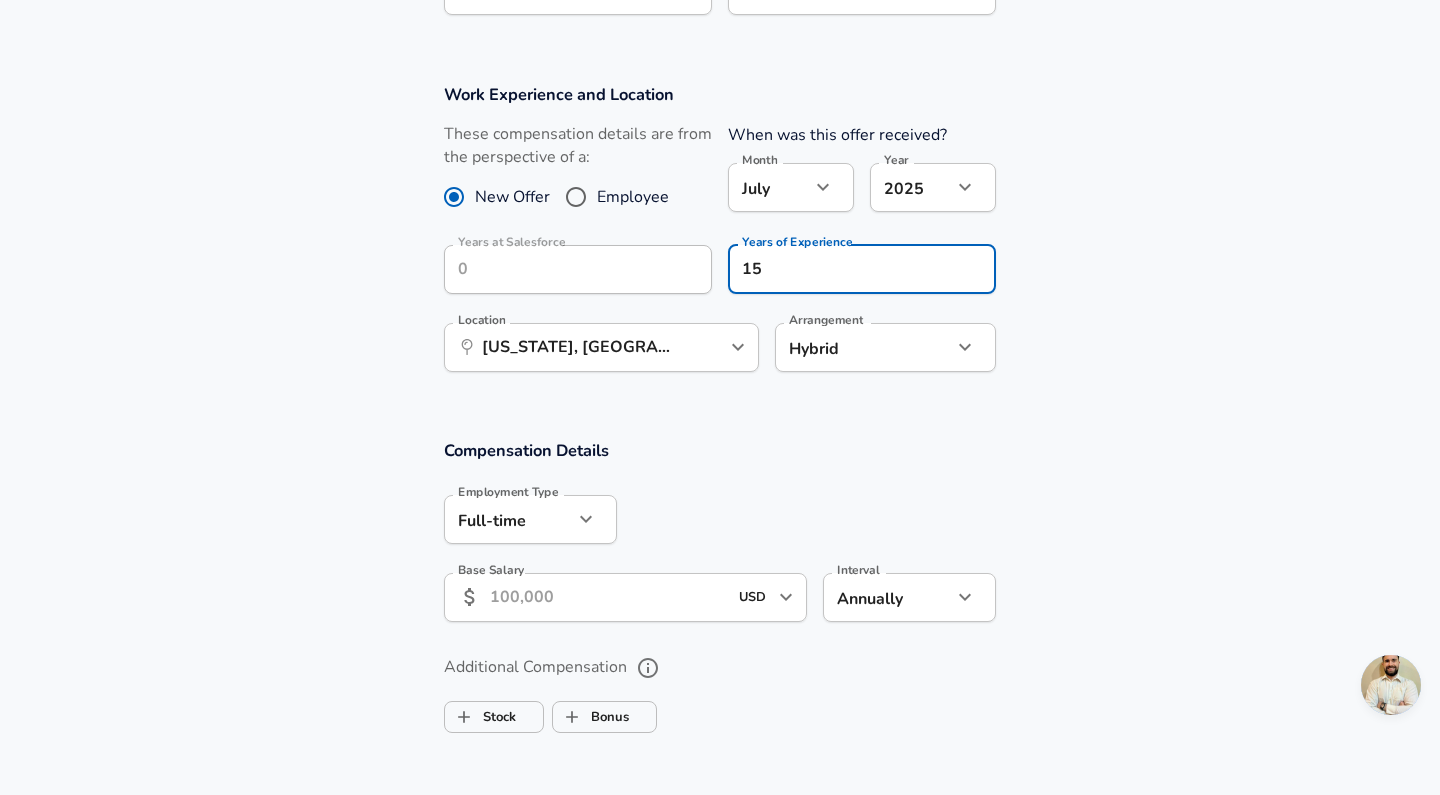 click on "Base Salary" at bounding box center [608, 597] 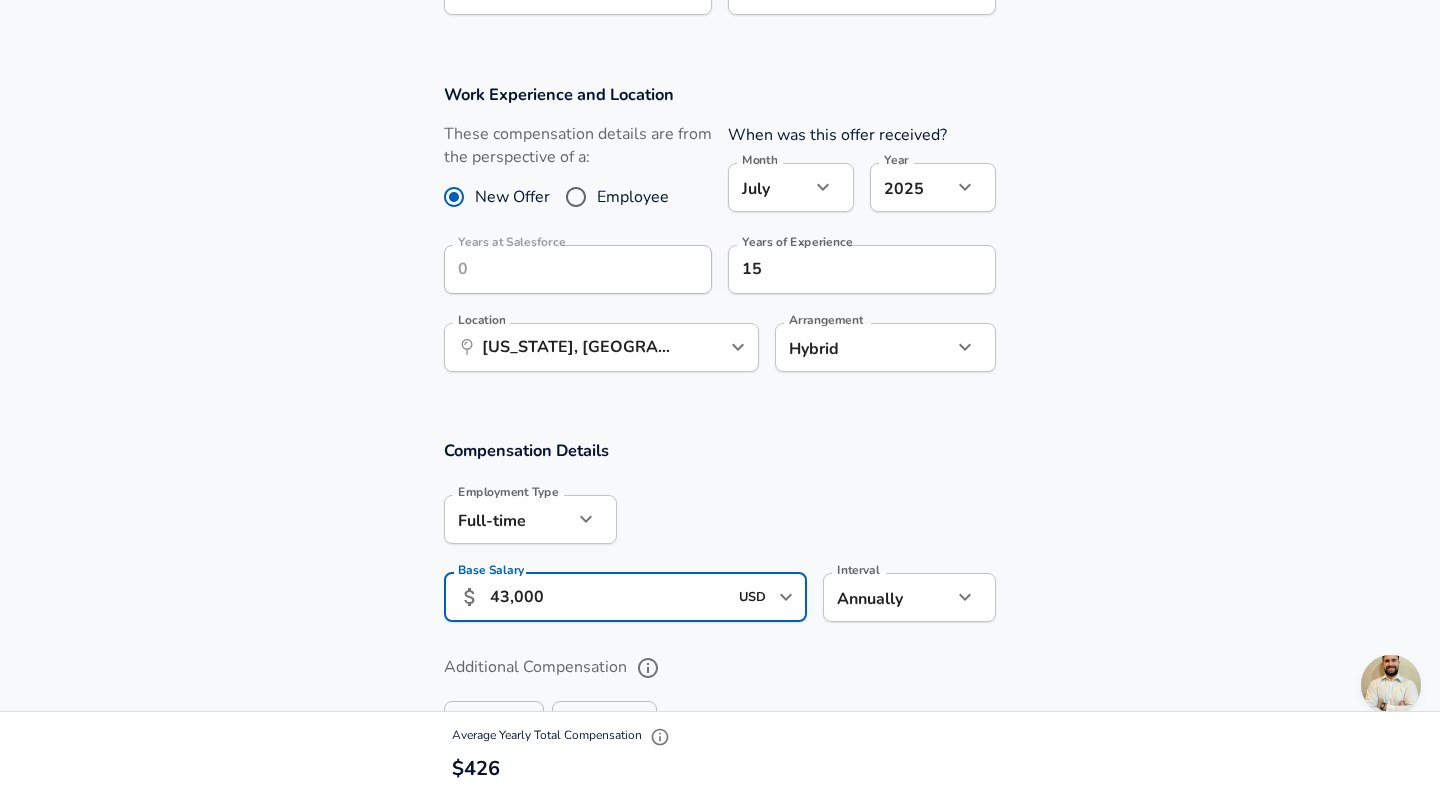 type on "430,000" 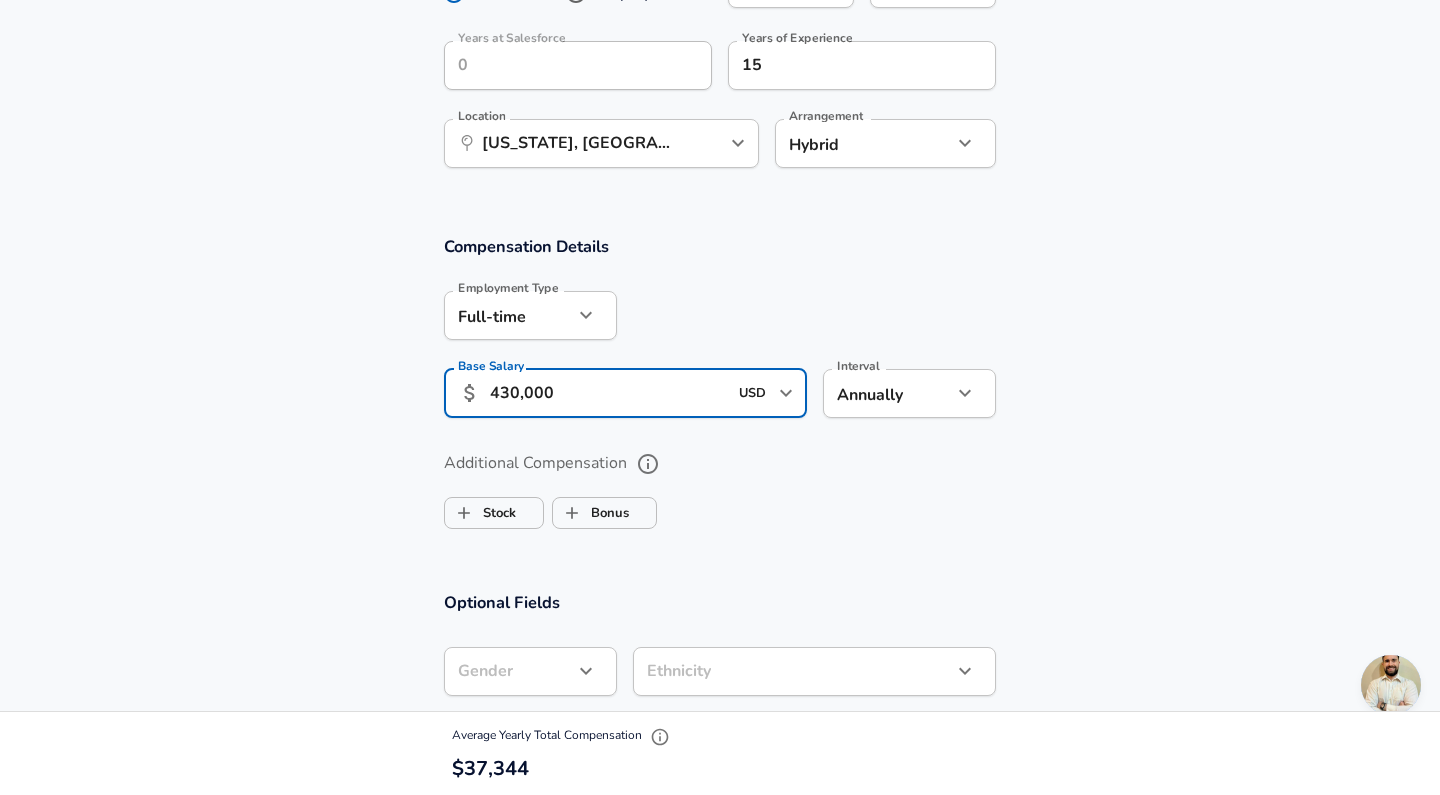 scroll, scrollTop: 1088, scrollLeft: 0, axis: vertical 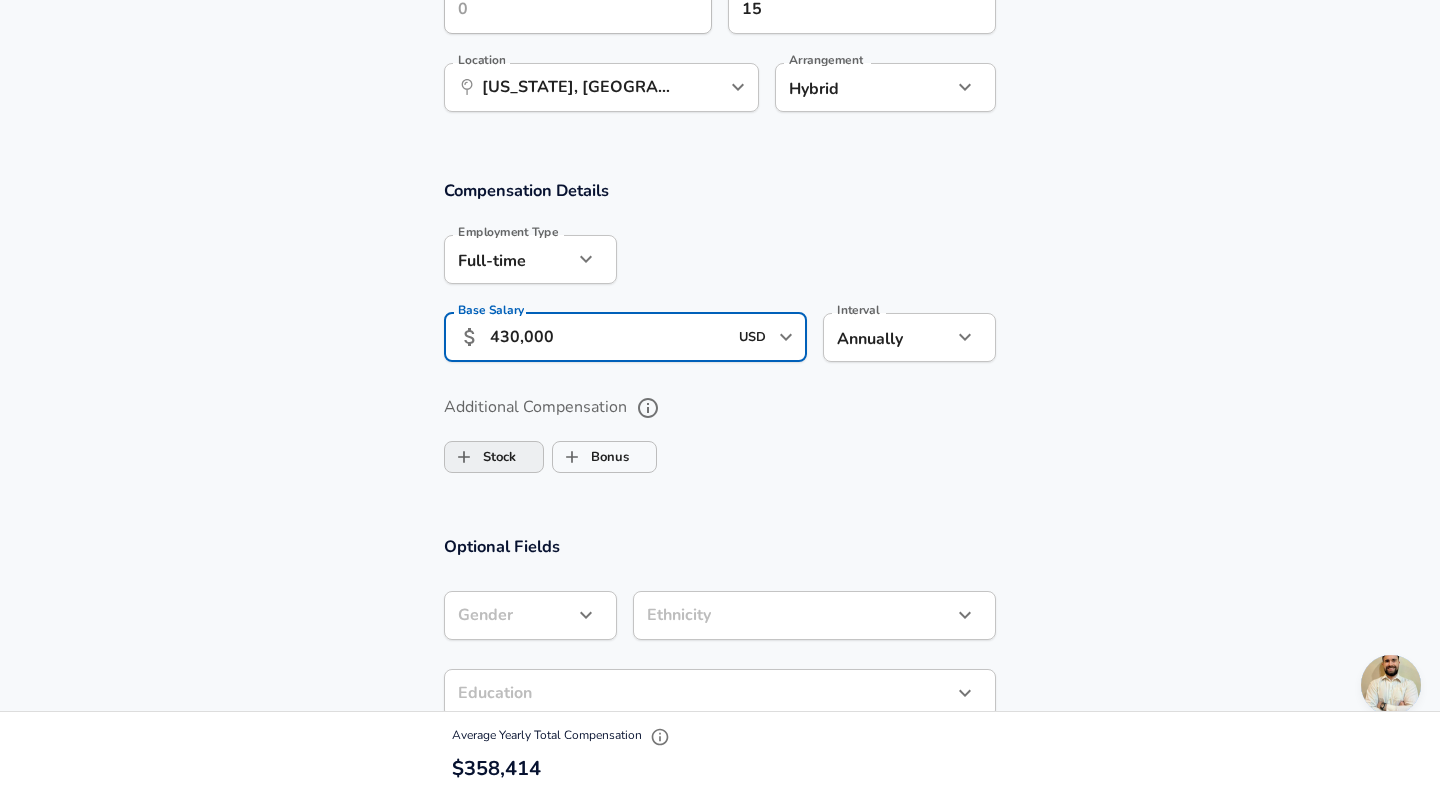 click on "Stock" at bounding box center (480, 457) 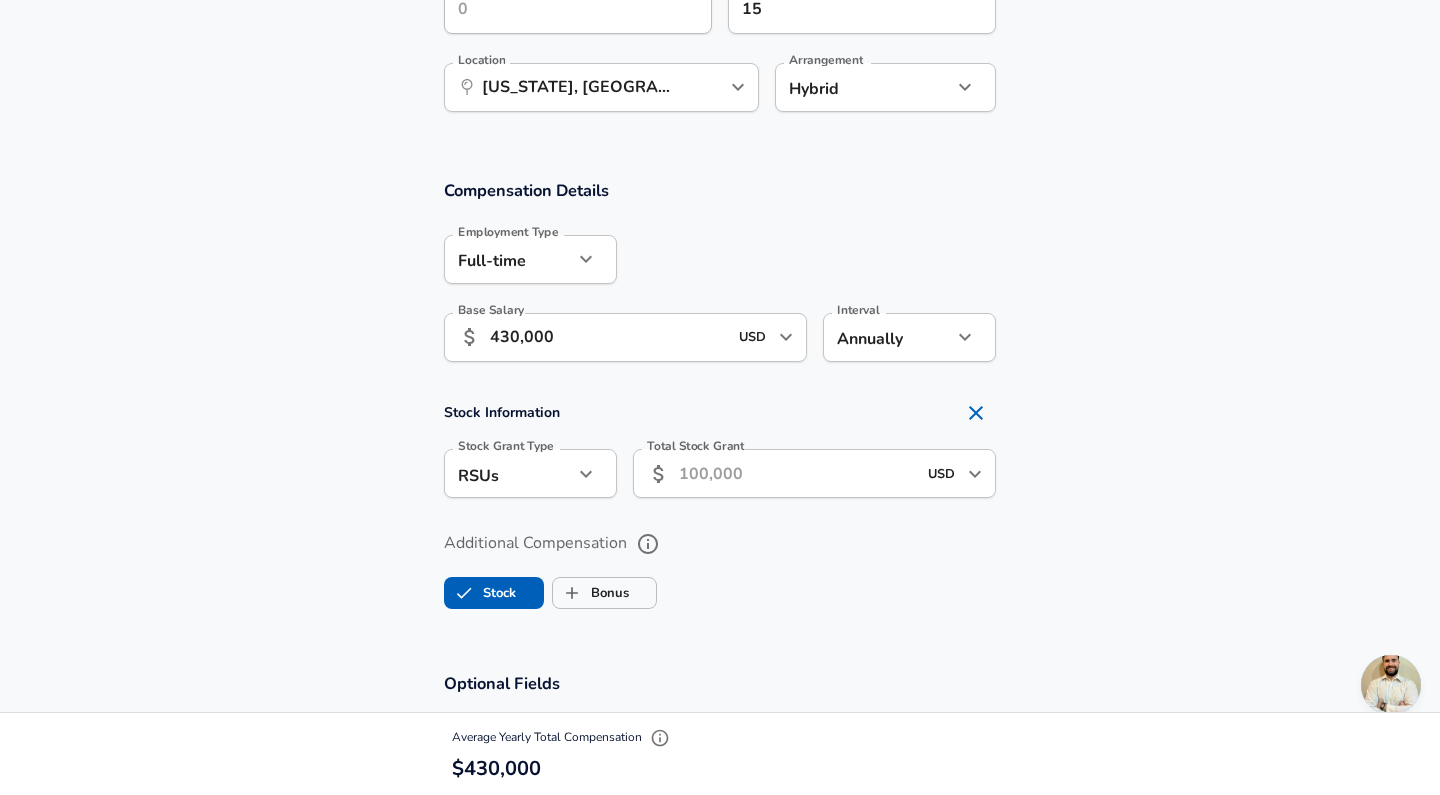 click on "Total Stock Grant" at bounding box center (797, 473) 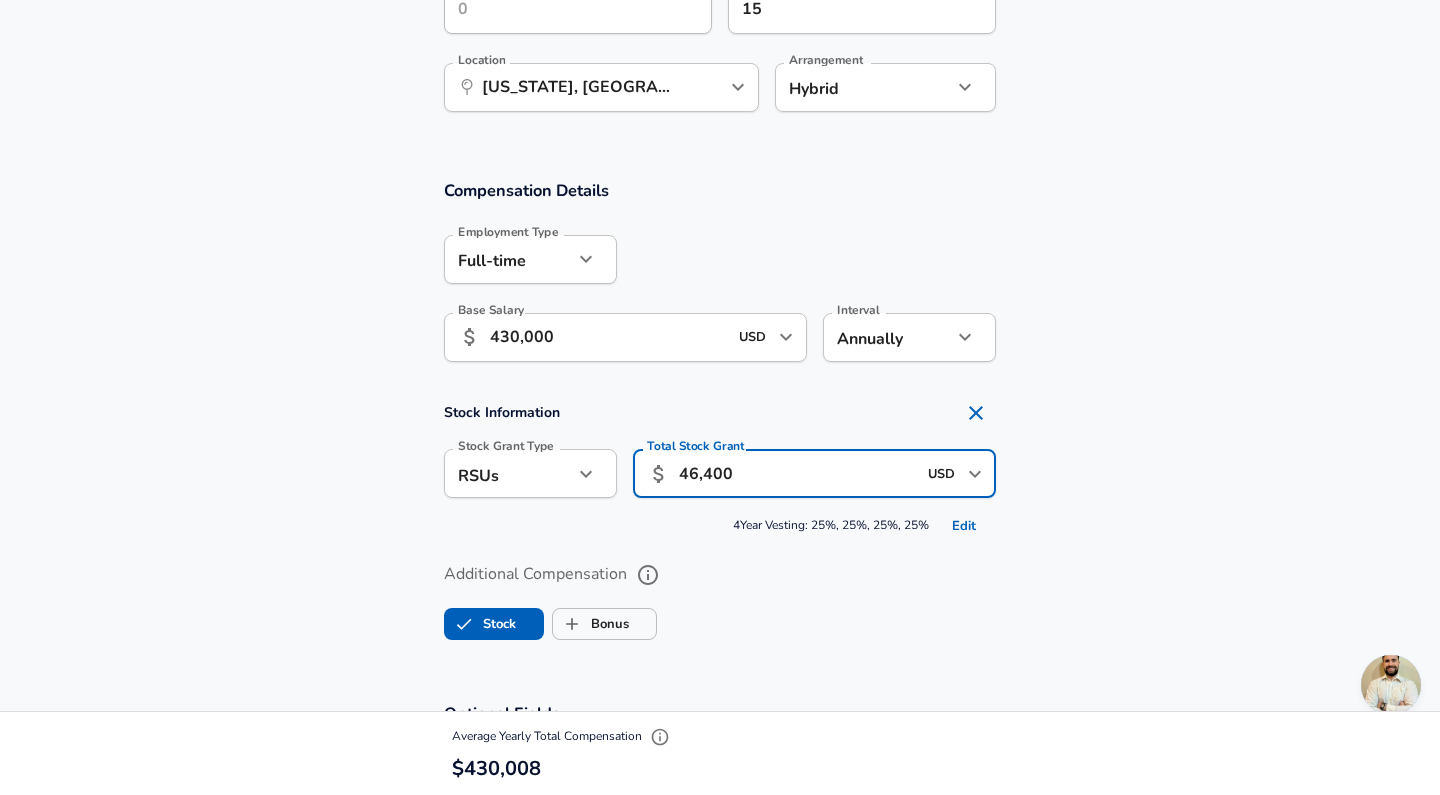 type on "464,000" 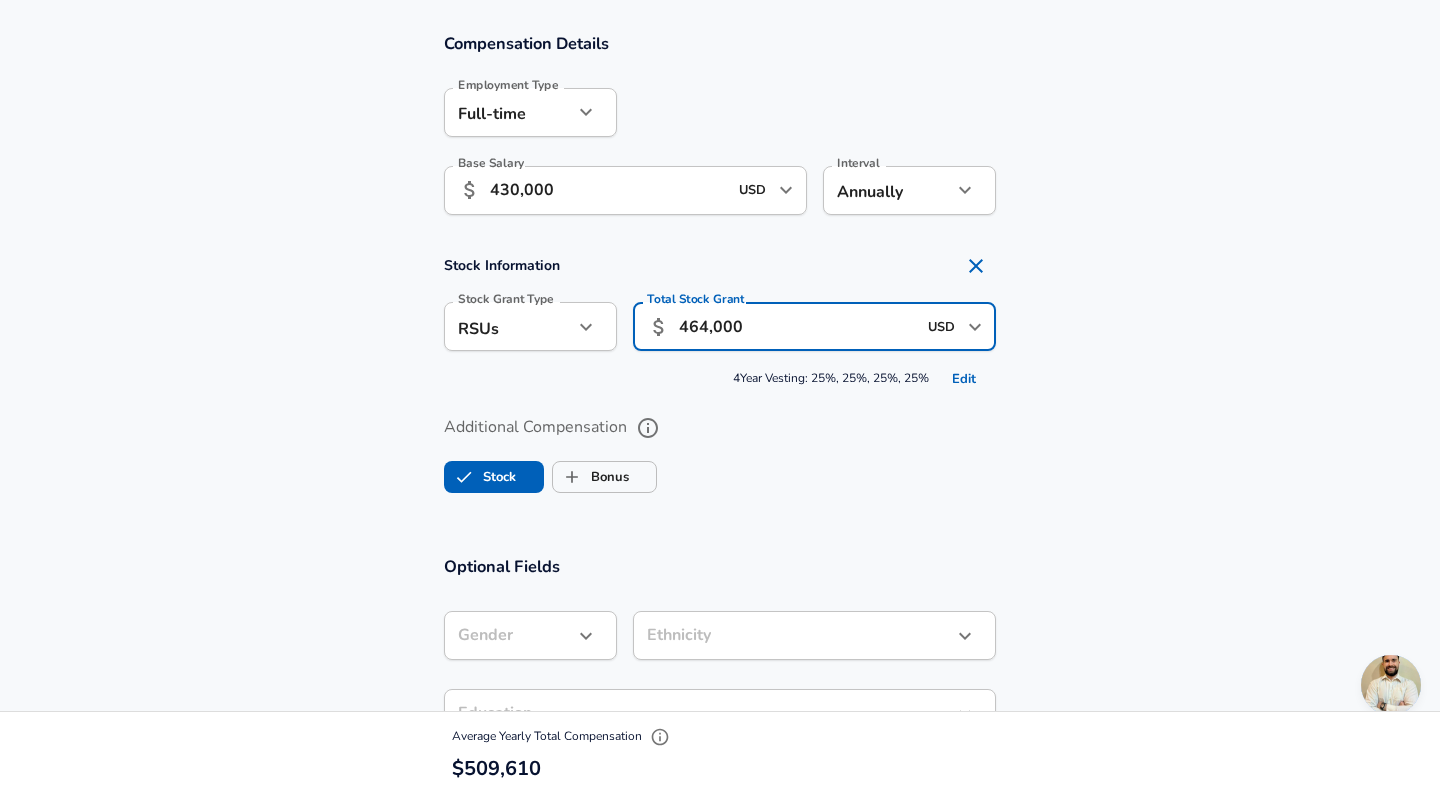 scroll, scrollTop: 1247, scrollLeft: 0, axis: vertical 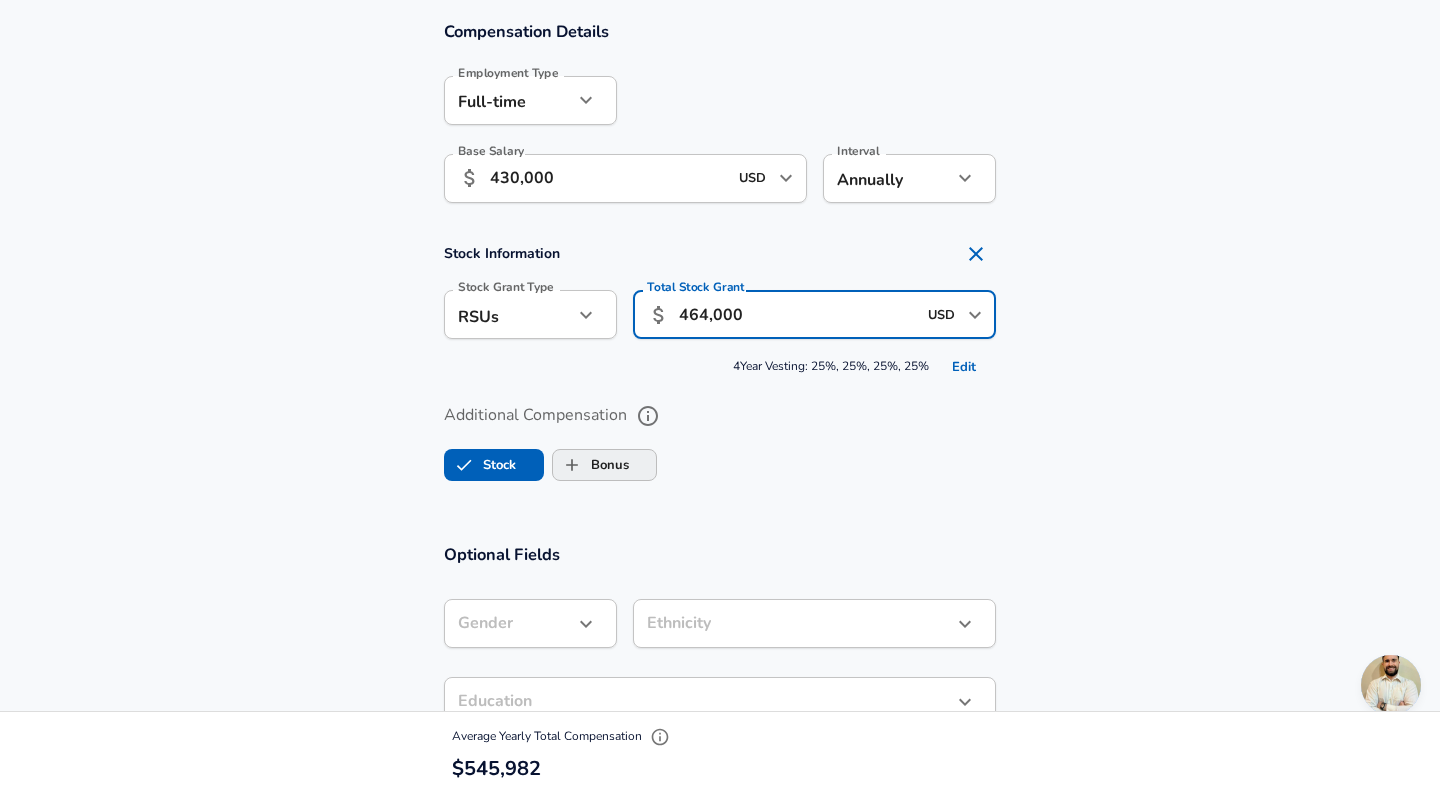 click on "Bonus" at bounding box center [604, 465] 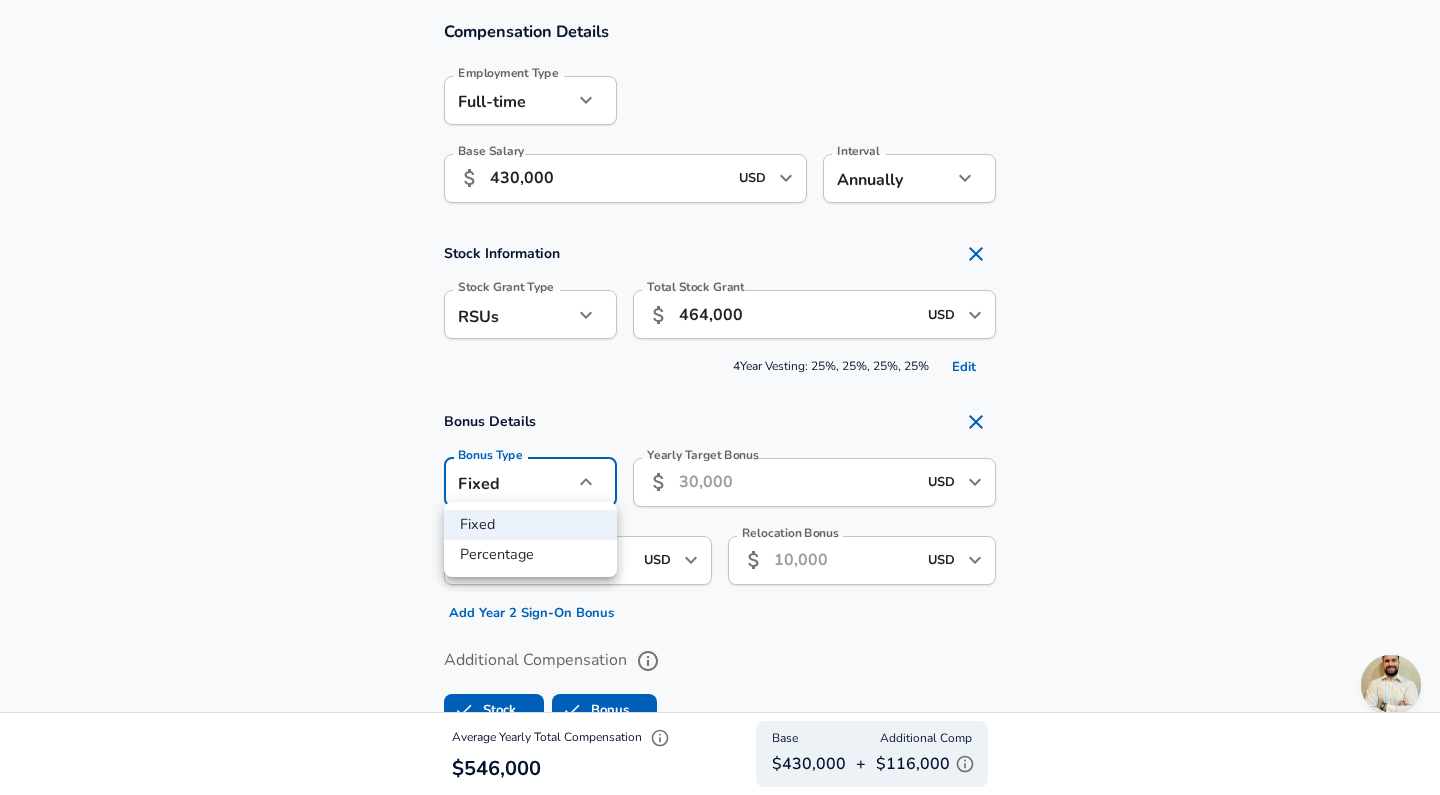 click on "Restart Add Your Salary Upload your offer letter   to verify your submission Enhance Privacy and Anonymity No Automatically hides specific fields until there are enough submissions to safely display the full details.   More Details Based on your submission and the data points that we have already collected, we will automatically hide and anonymize specific fields if there aren't enough data points to remain sufficiently anonymous. Company & Title Information   Enter the company you received your offer from Company Salesforce Company   Select the title that closest resembles your official title. This should be similar to the title that was present on your offer letter. Title Product Manager Title   Select a job family that best fits your role. If you can't find one, select 'Other' to enter a custom job family Job Family Product Manager Job Family   Select a Specialization that best fits your role. If you can't find one, select 'Other' to enter a custom specialization Select Specialization Consumer Consumer   7" at bounding box center [720, -850] 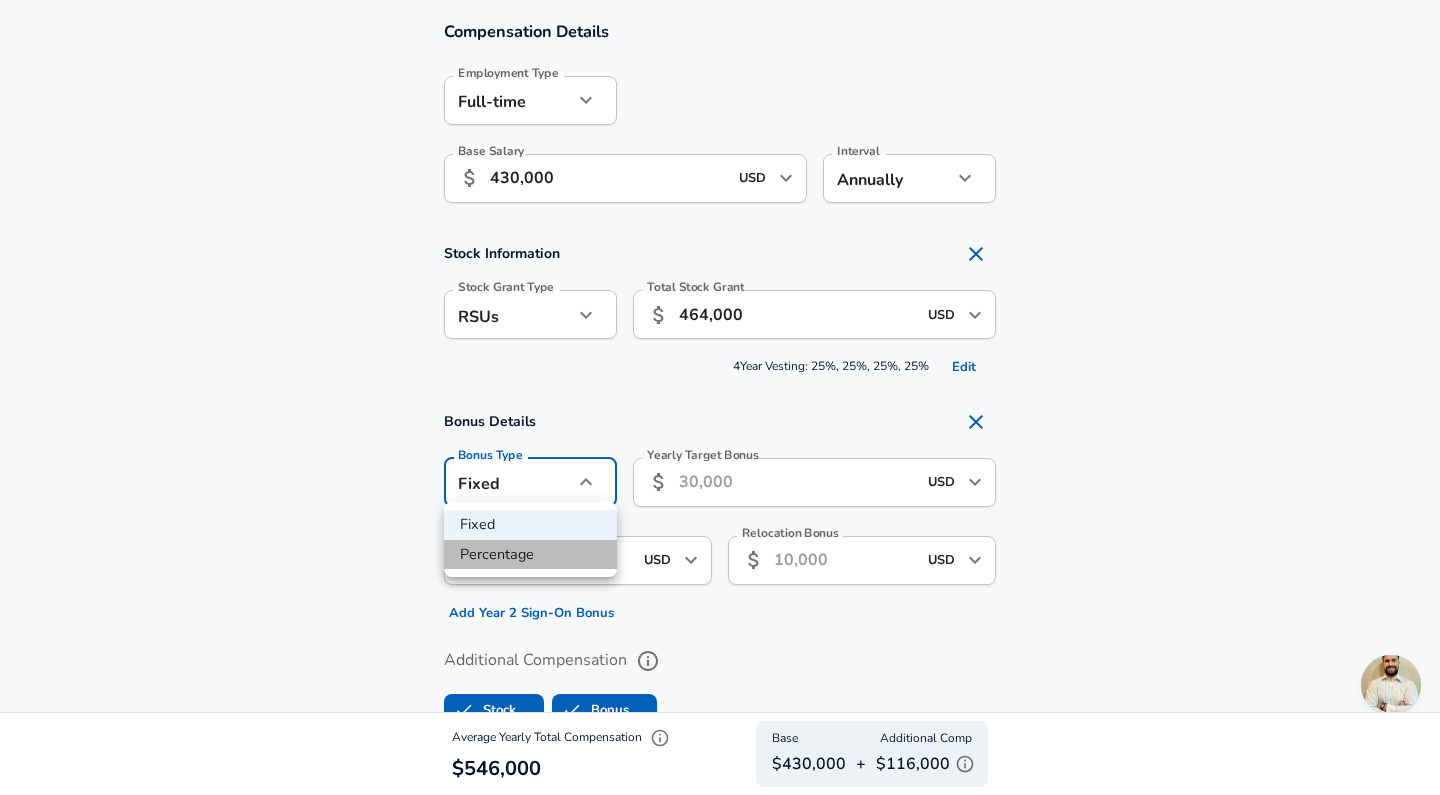 click on "Percentage" at bounding box center [530, 555] 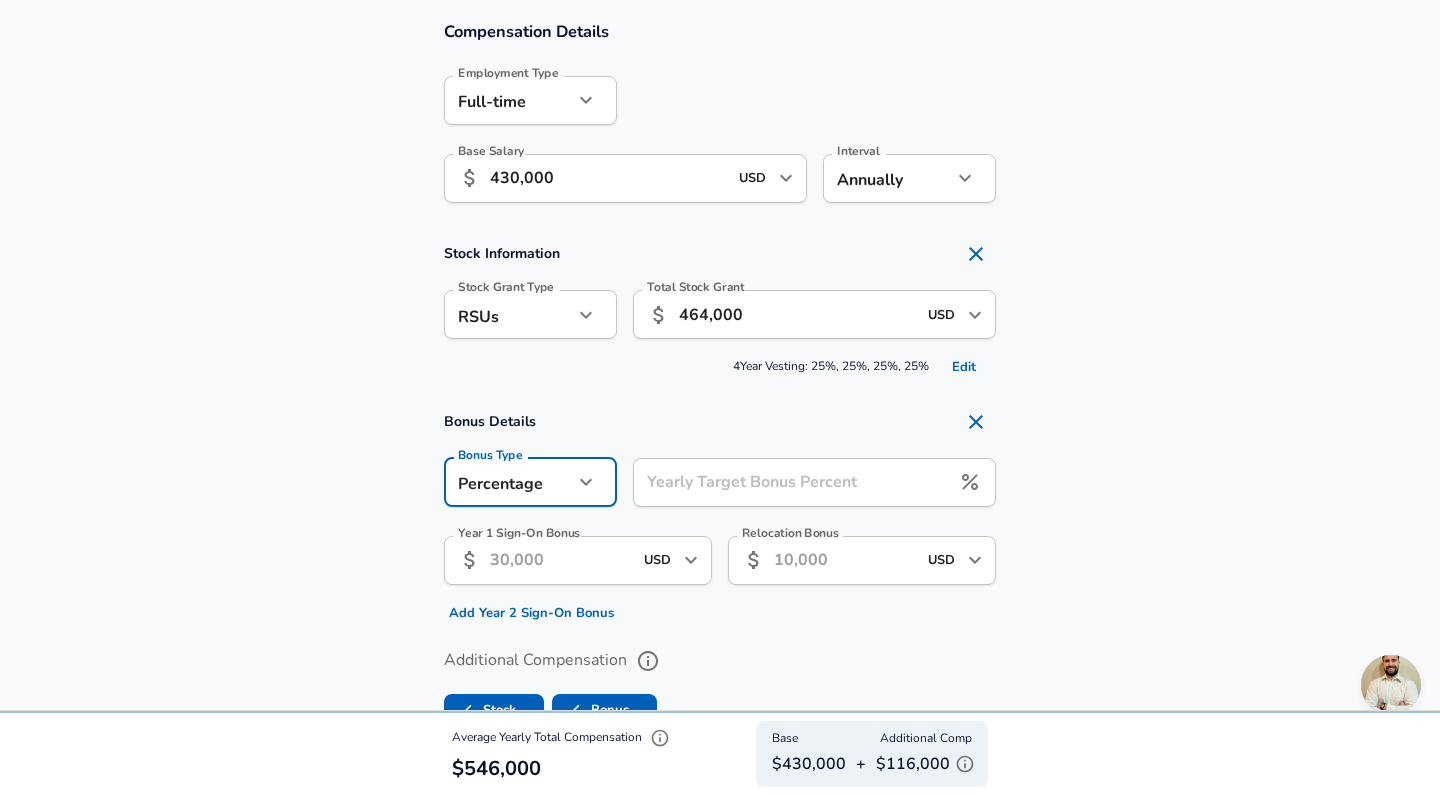click on "Yearly Target Bonus Percent Yearly Target Bonus Percent" at bounding box center [814, 485] 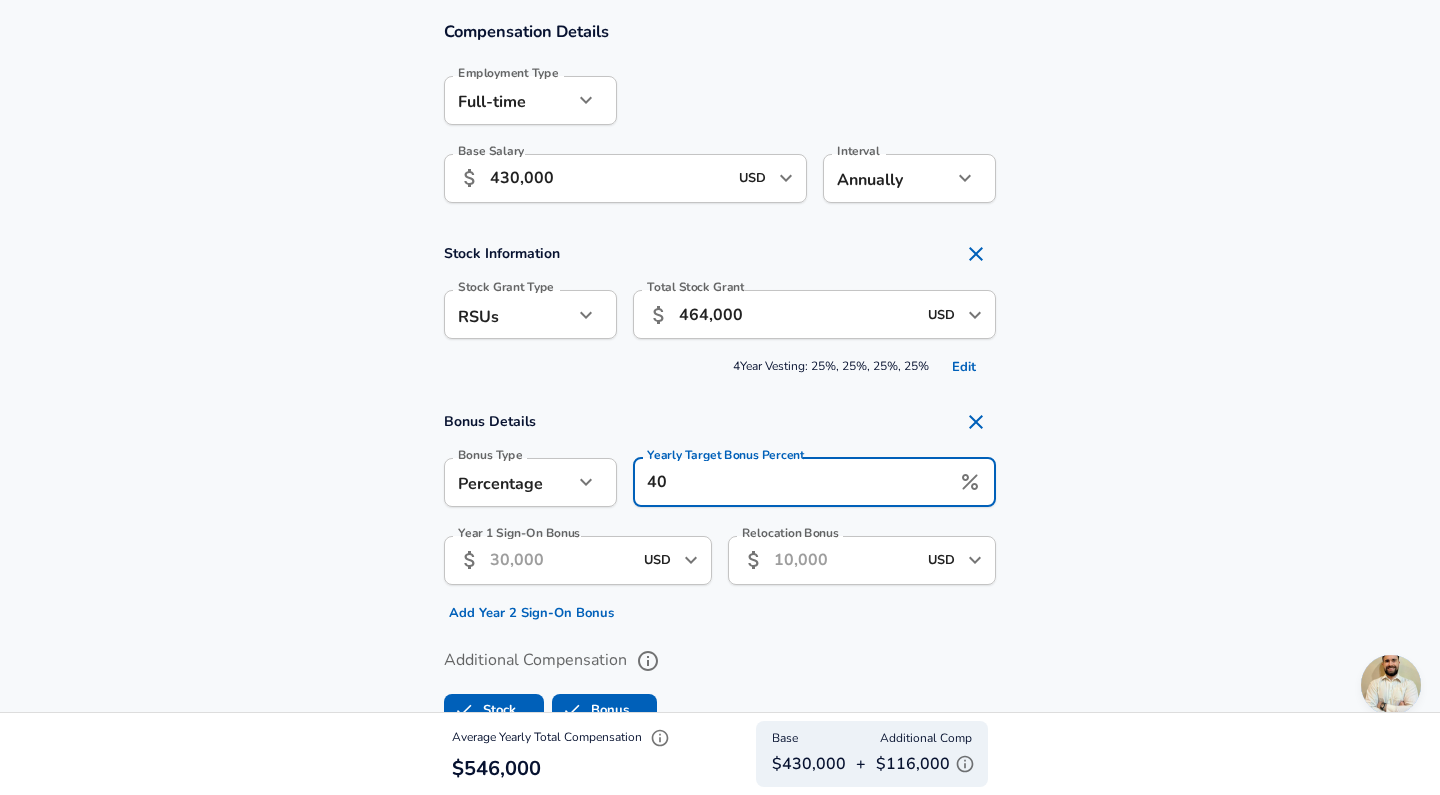 type on "4" 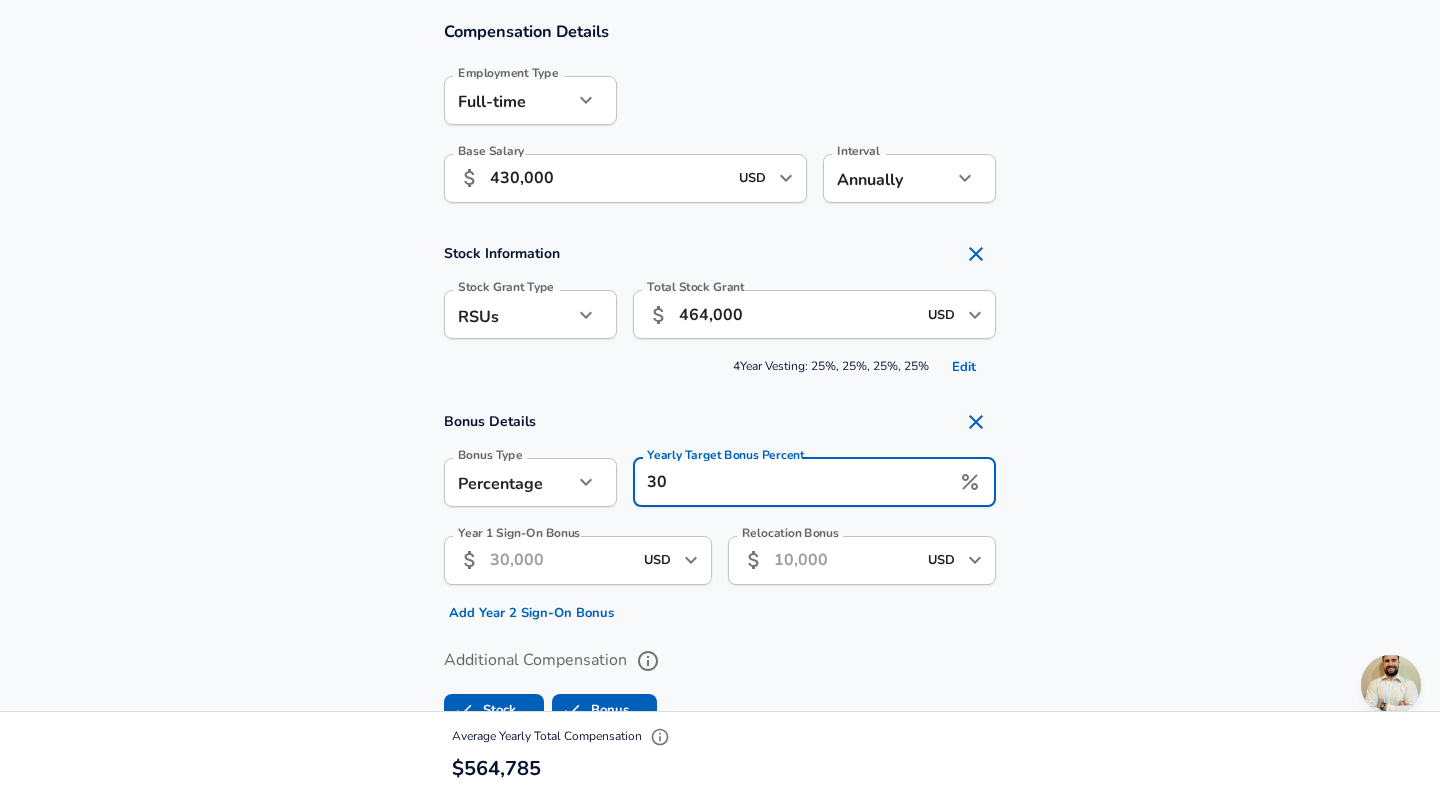 type on "30" 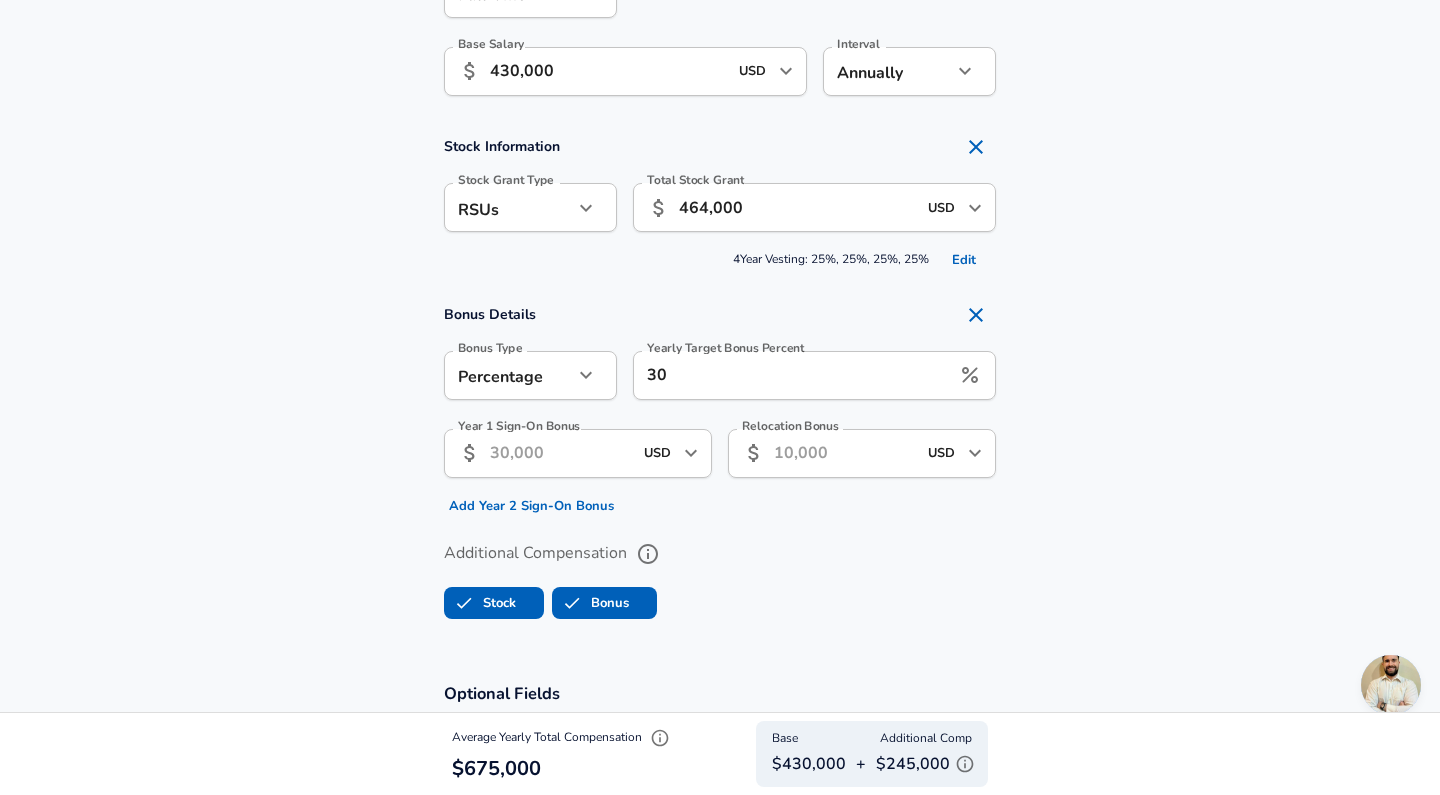 scroll, scrollTop: 1356, scrollLeft: 0, axis: vertical 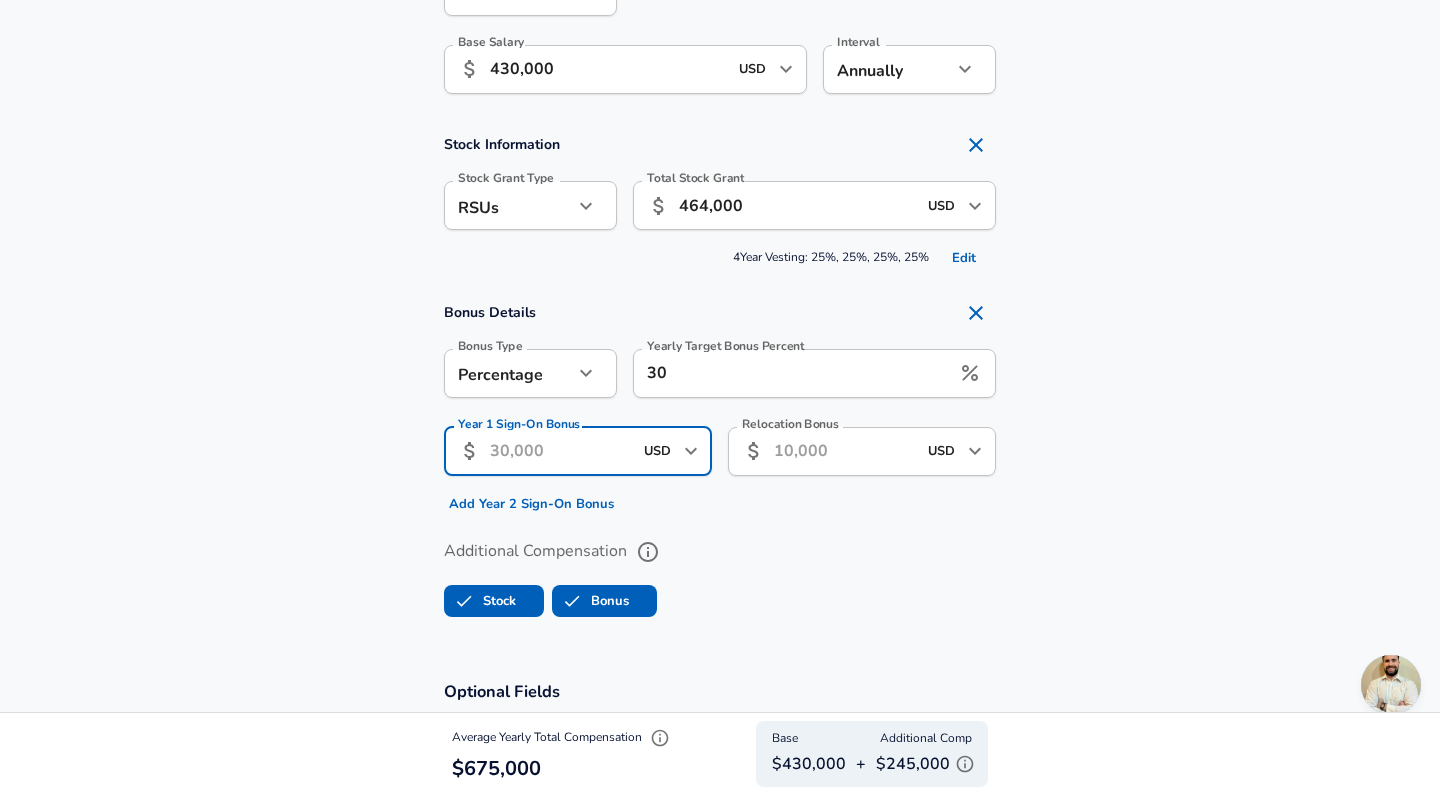click on "Year 1 Sign-On Bonus" at bounding box center (561, 451) 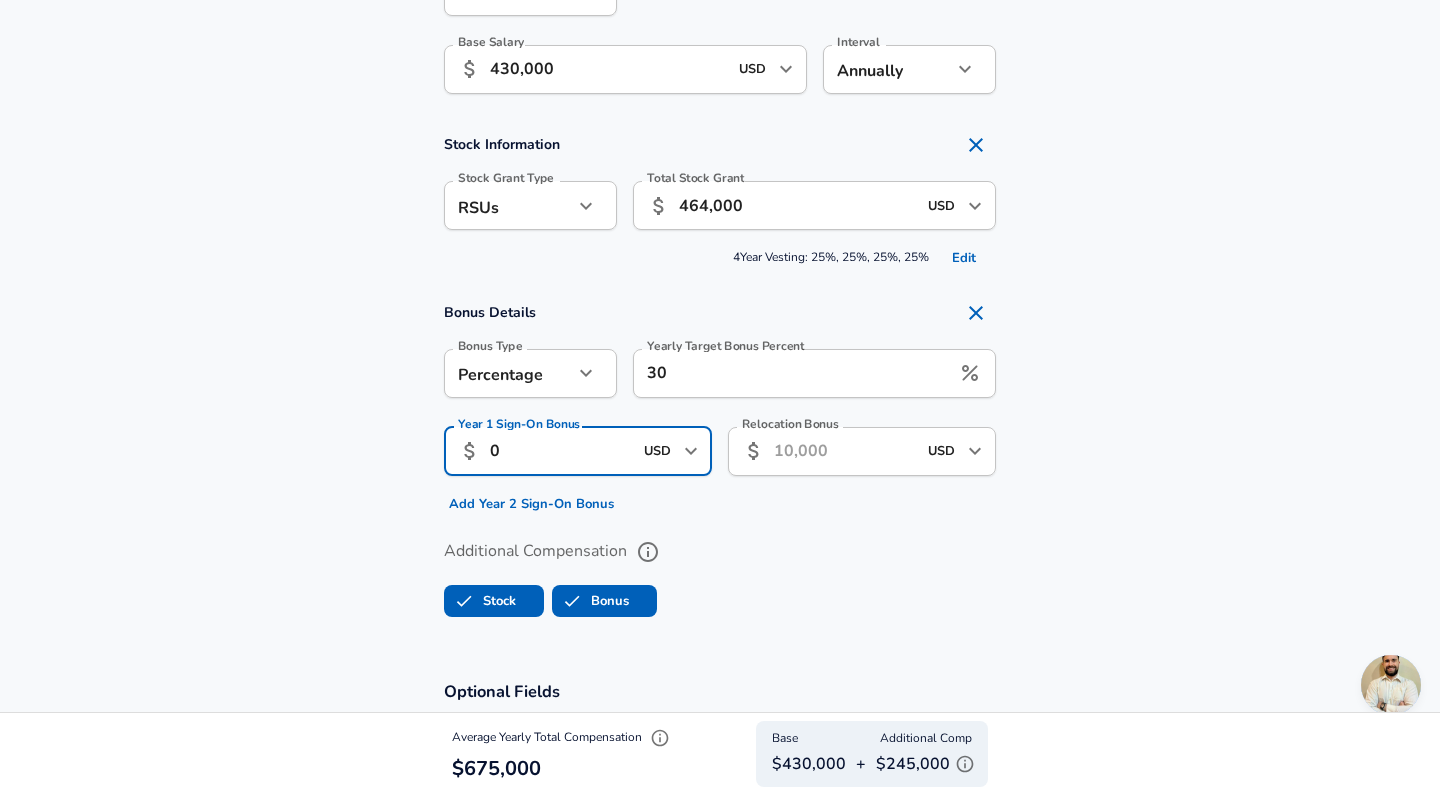 type on "0" 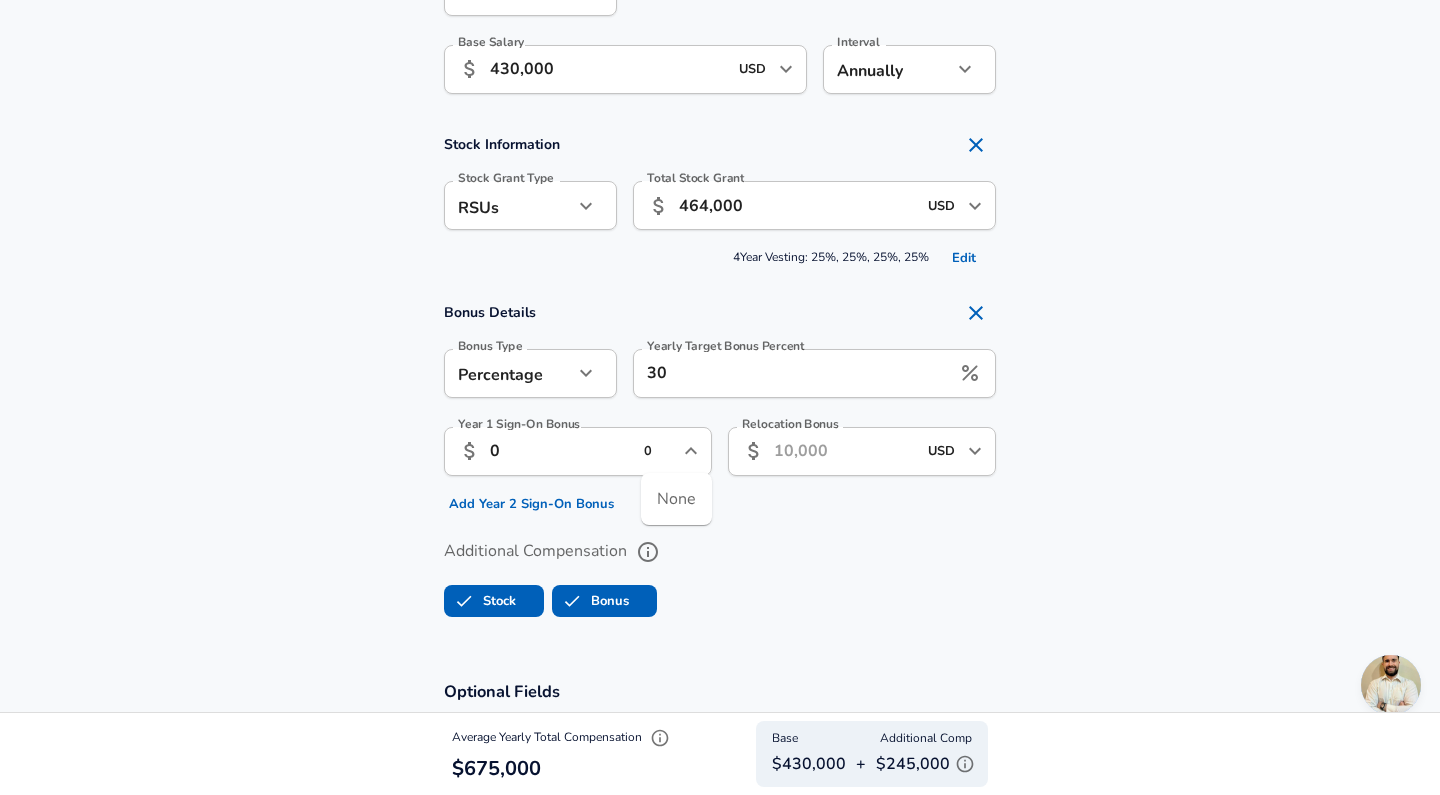click on "None" at bounding box center [676, 499] 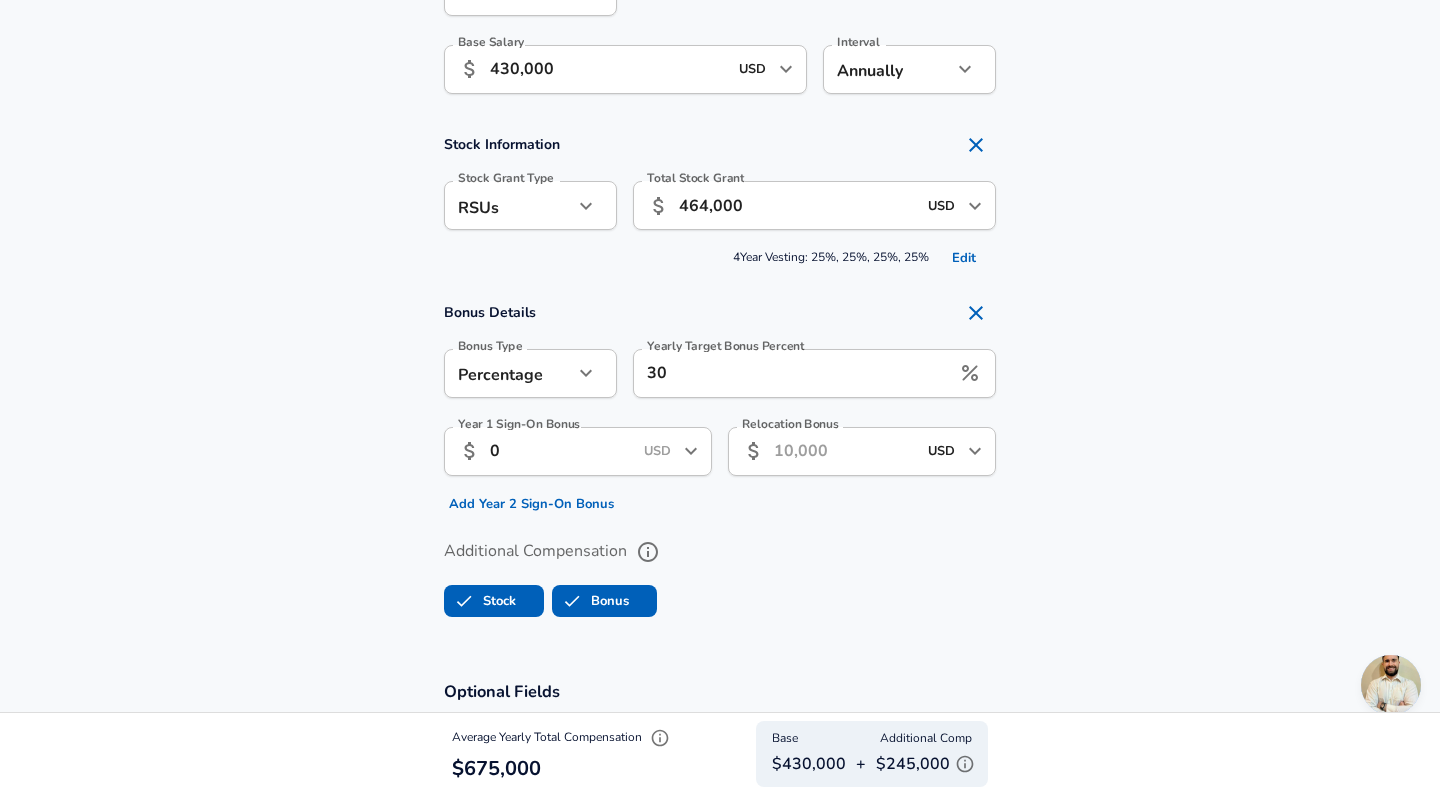 click on "Additional Compensation" at bounding box center (720, 552) 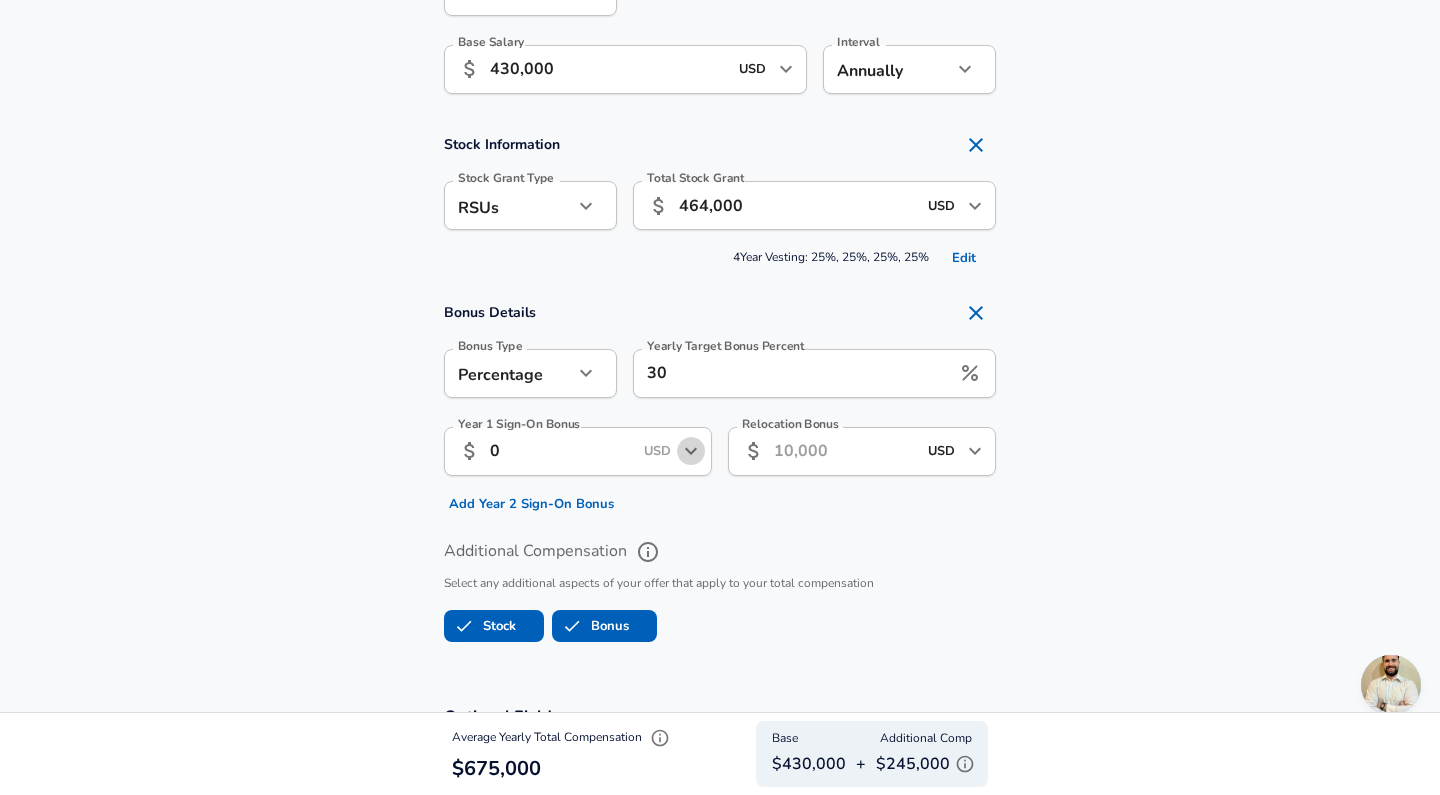 click 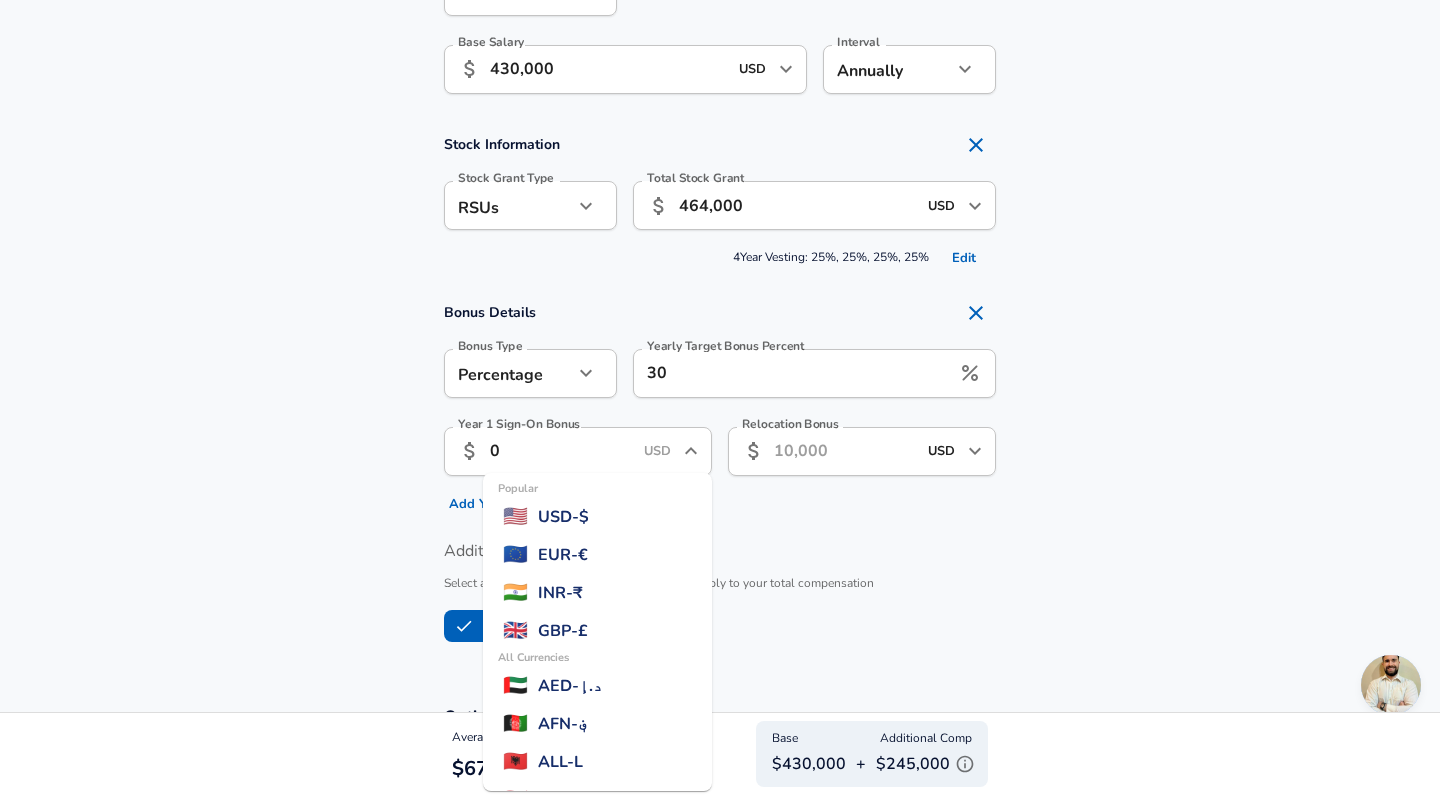 click on "0" at bounding box center [561, 451] 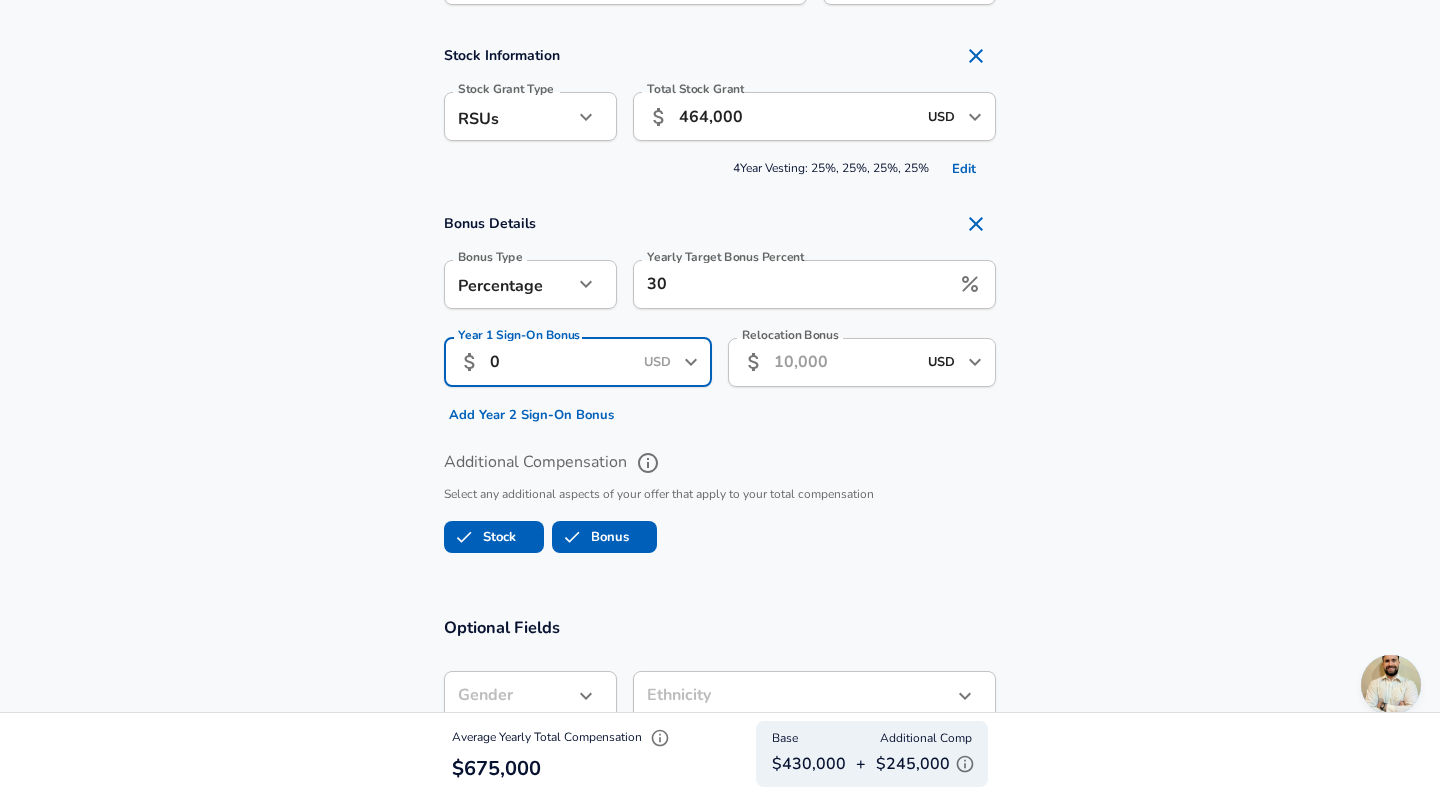 scroll, scrollTop: 1590, scrollLeft: 0, axis: vertical 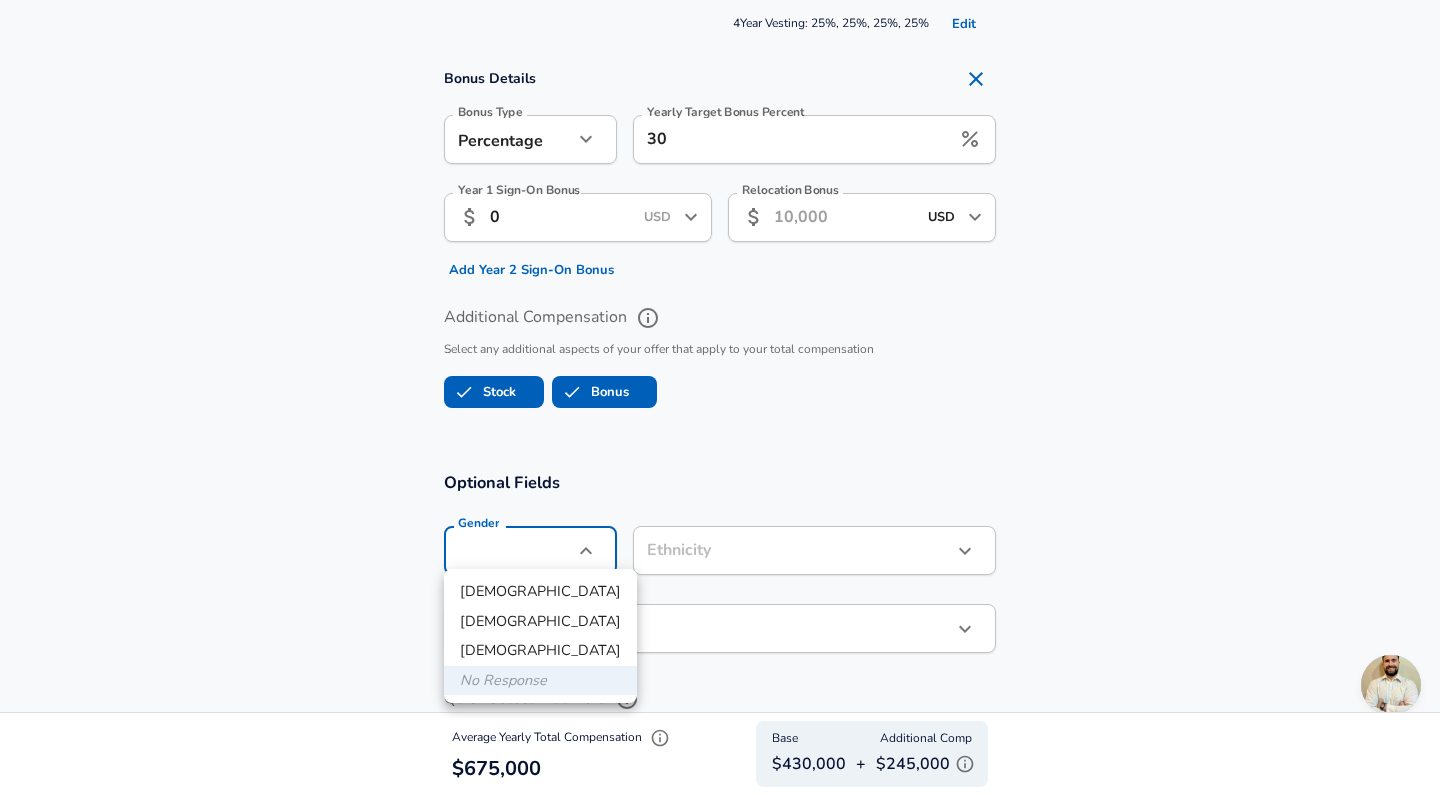 click on "Restart Add Your Salary Upload your offer letter   to verify your submission Enhance Privacy and Anonymity No Automatically hides specific fields until there are enough submissions to safely display the full details.   More Details Based on your submission and the data points that we have already collected, we will automatically hide and anonymize specific fields if there aren't enough data points to remain sufficiently anonymous. Company & Title Information   Enter the company you received your offer from Company Salesforce Company   Select the title that closest resembles your official title. This should be similar to the title that was present on your offer letter. Title Product Manager Title   Select a job family that best fits your role. If you can't find one, select 'Other' to enter a custom job family Job Family Product Manager Job Family   Select a Specialization that best fits your role. If you can't find one, select 'Other' to enter a custom specialization Select Specialization Consumer Consumer   7" at bounding box center [720, -1193] 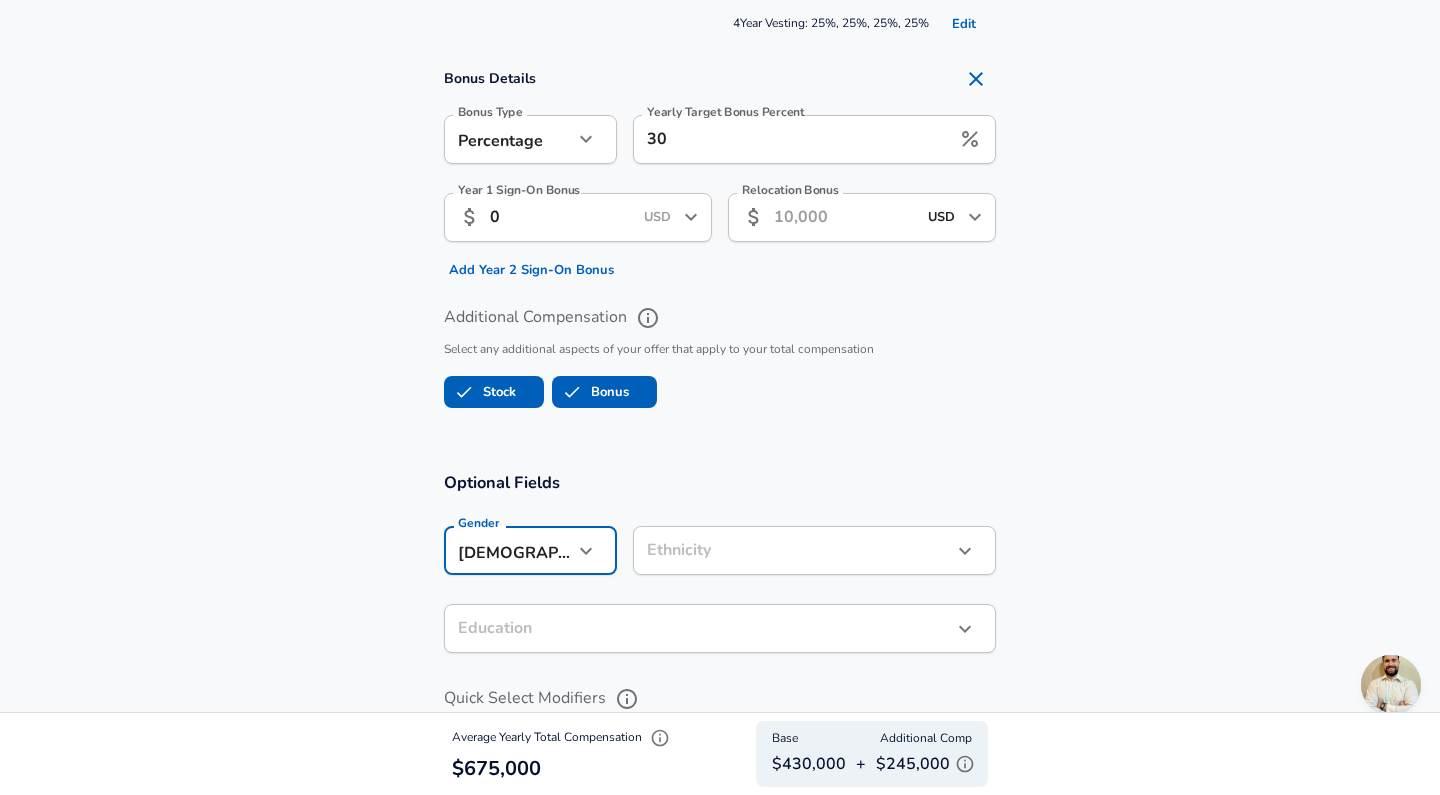 type on "[DEMOGRAPHIC_DATA]" 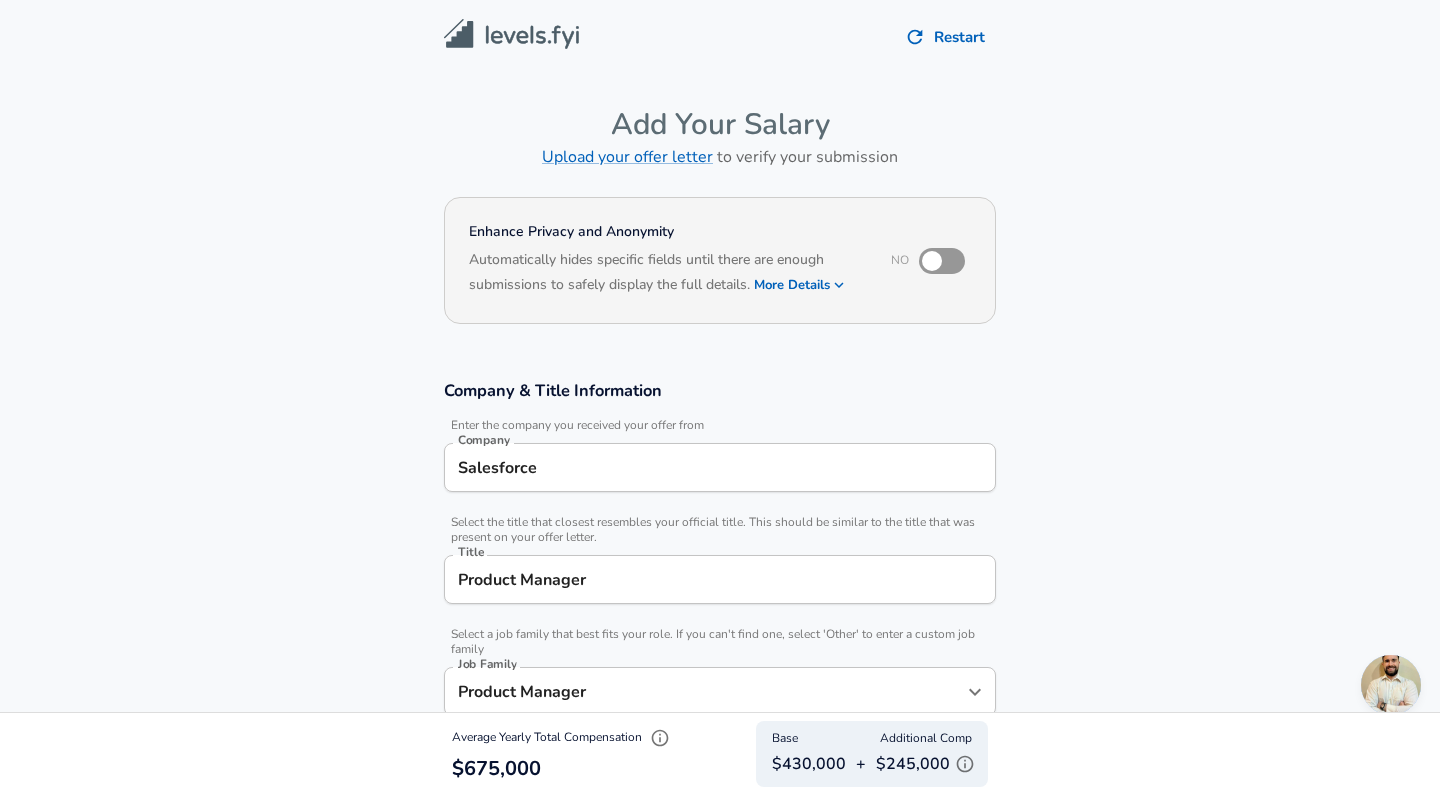 scroll, scrollTop: 0, scrollLeft: 0, axis: both 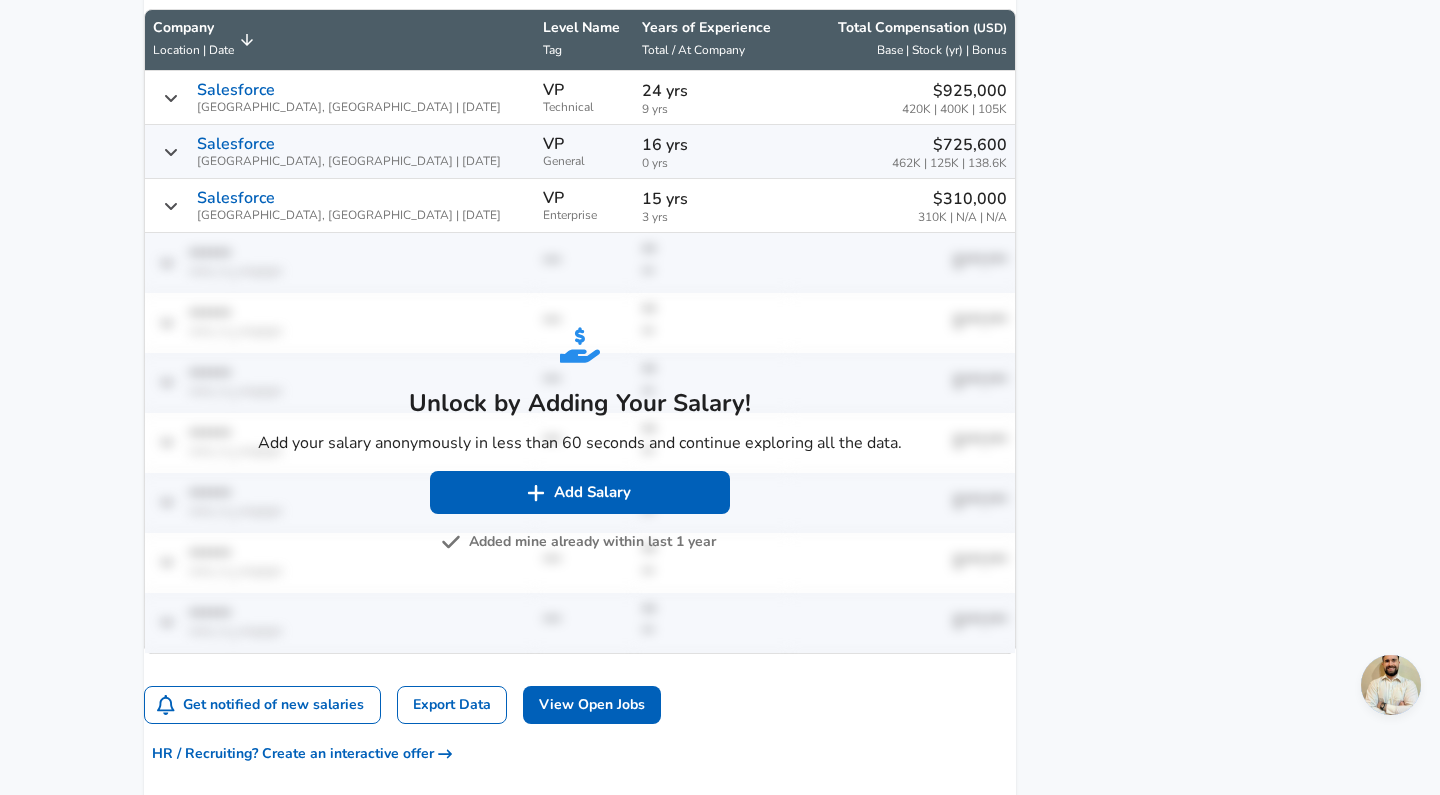 click on "Export Data" at bounding box center (452, 705) 